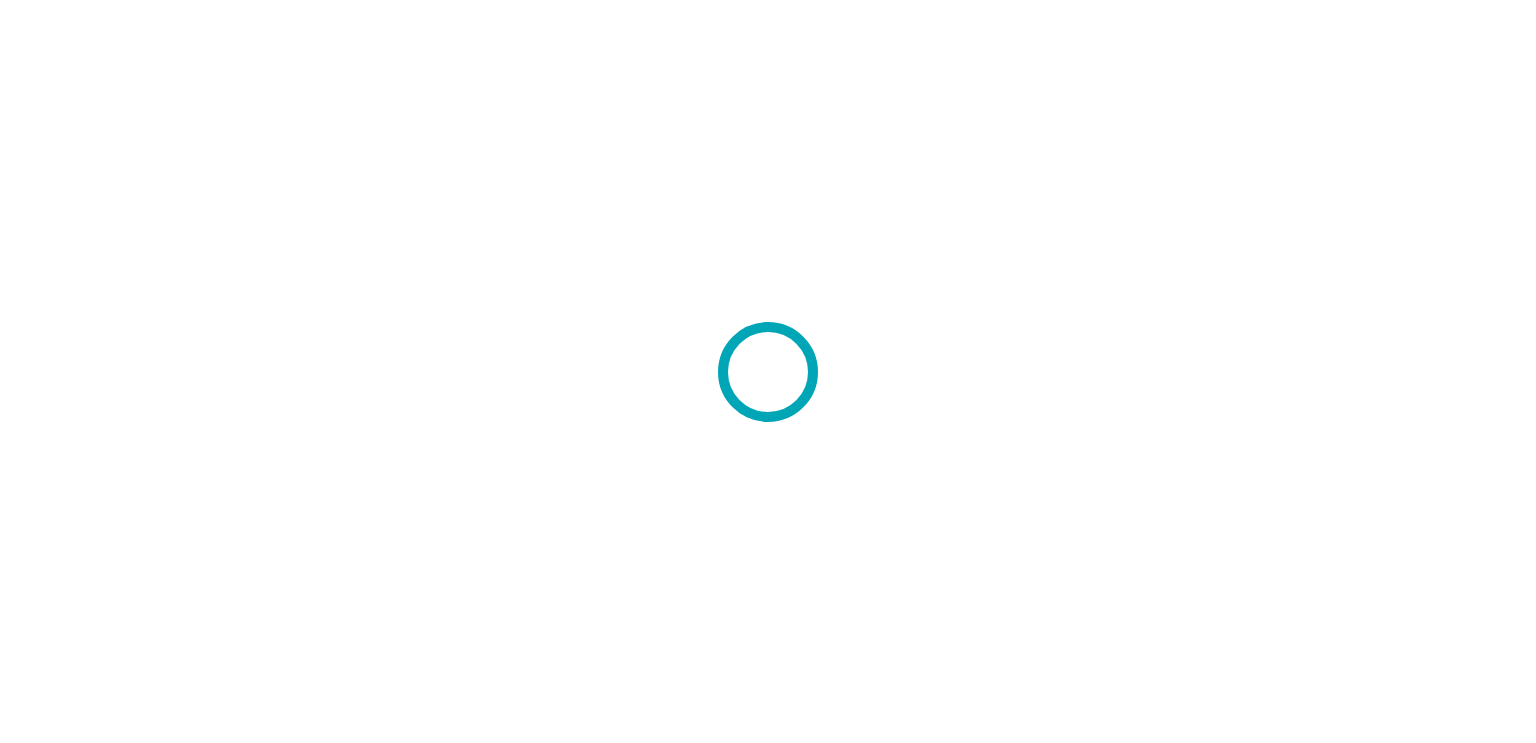 scroll, scrollTop: 0, scrollLeft: 0, axis: both 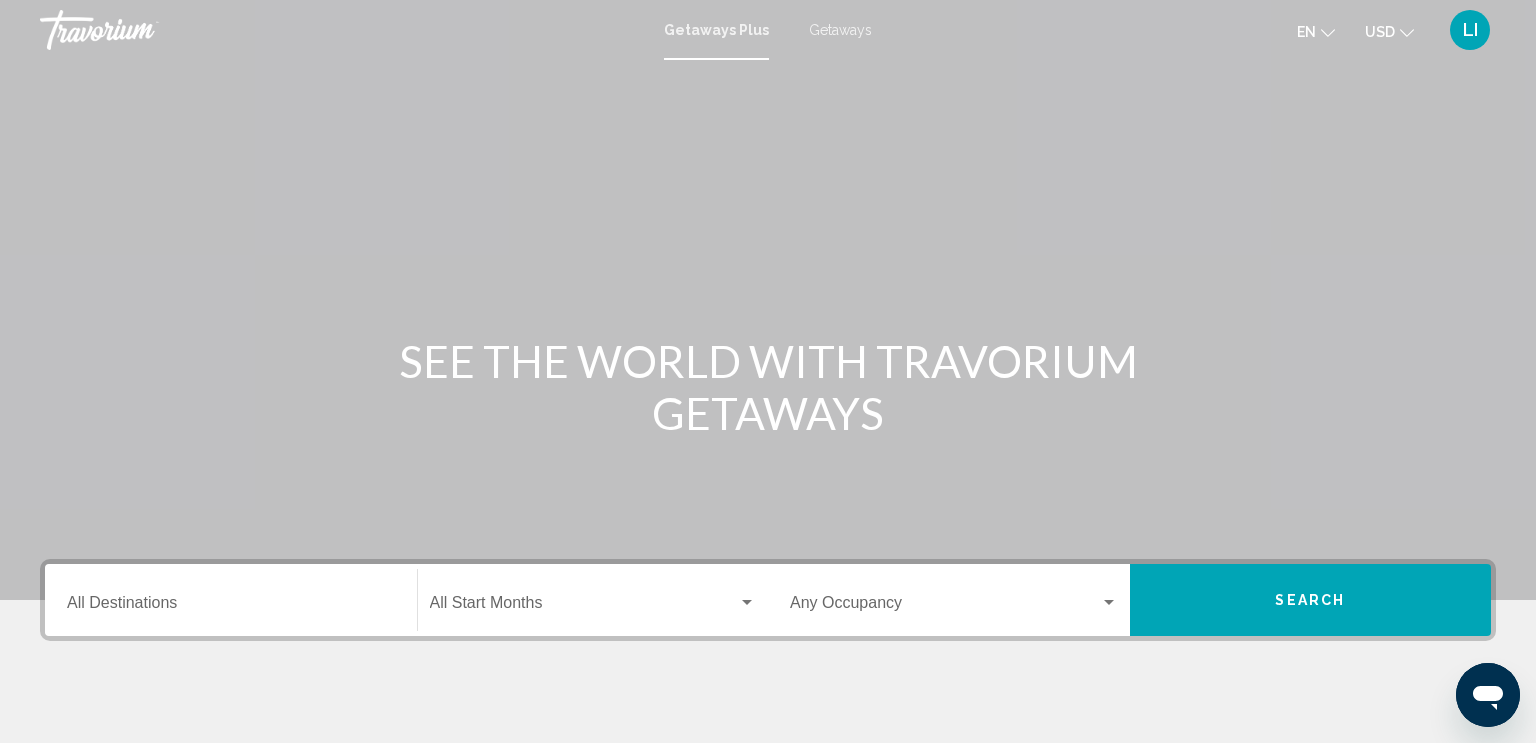 click on "Destination All Destinations" at bounding box center [231, 607] 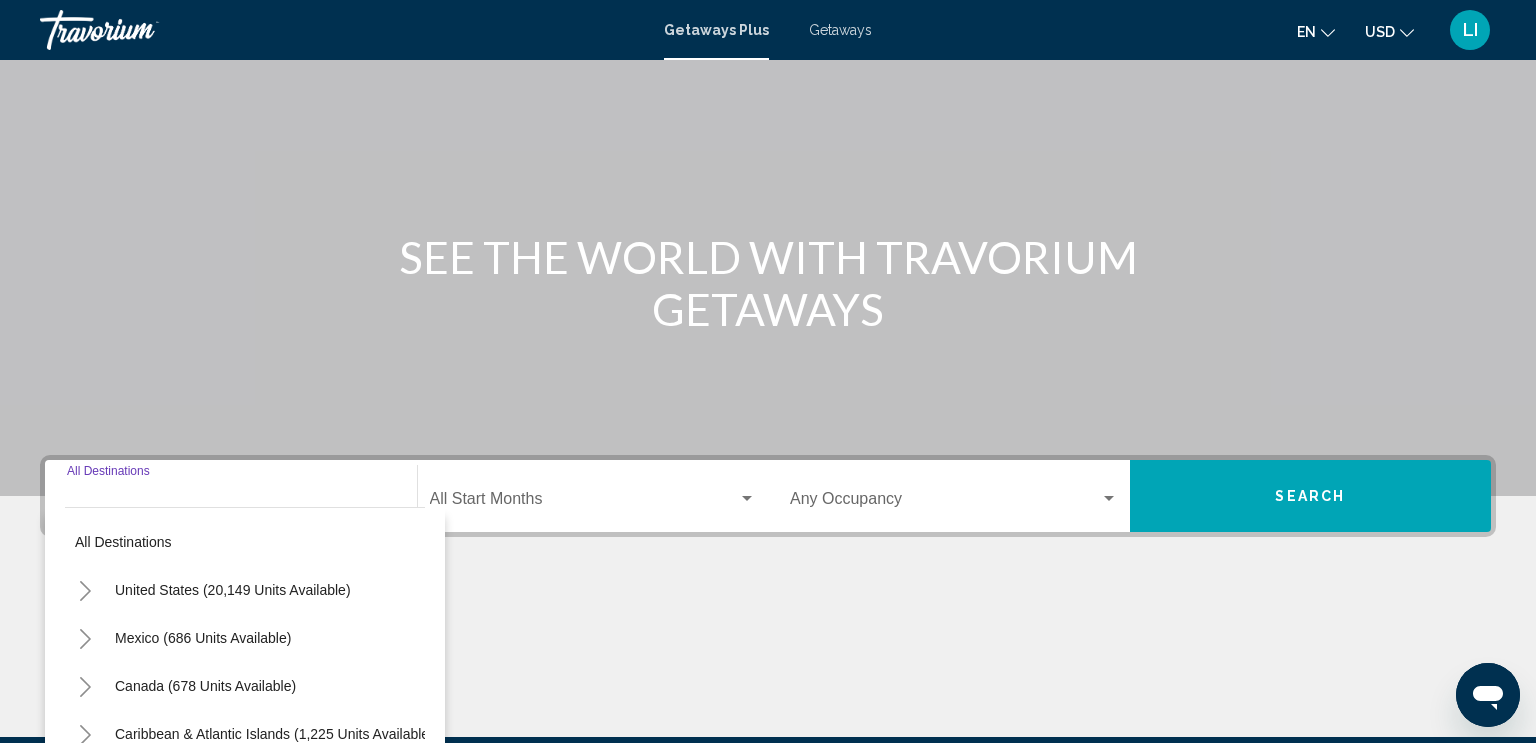 scroll, scrollTop: 342, scrollLeft: 0, axis: vertical 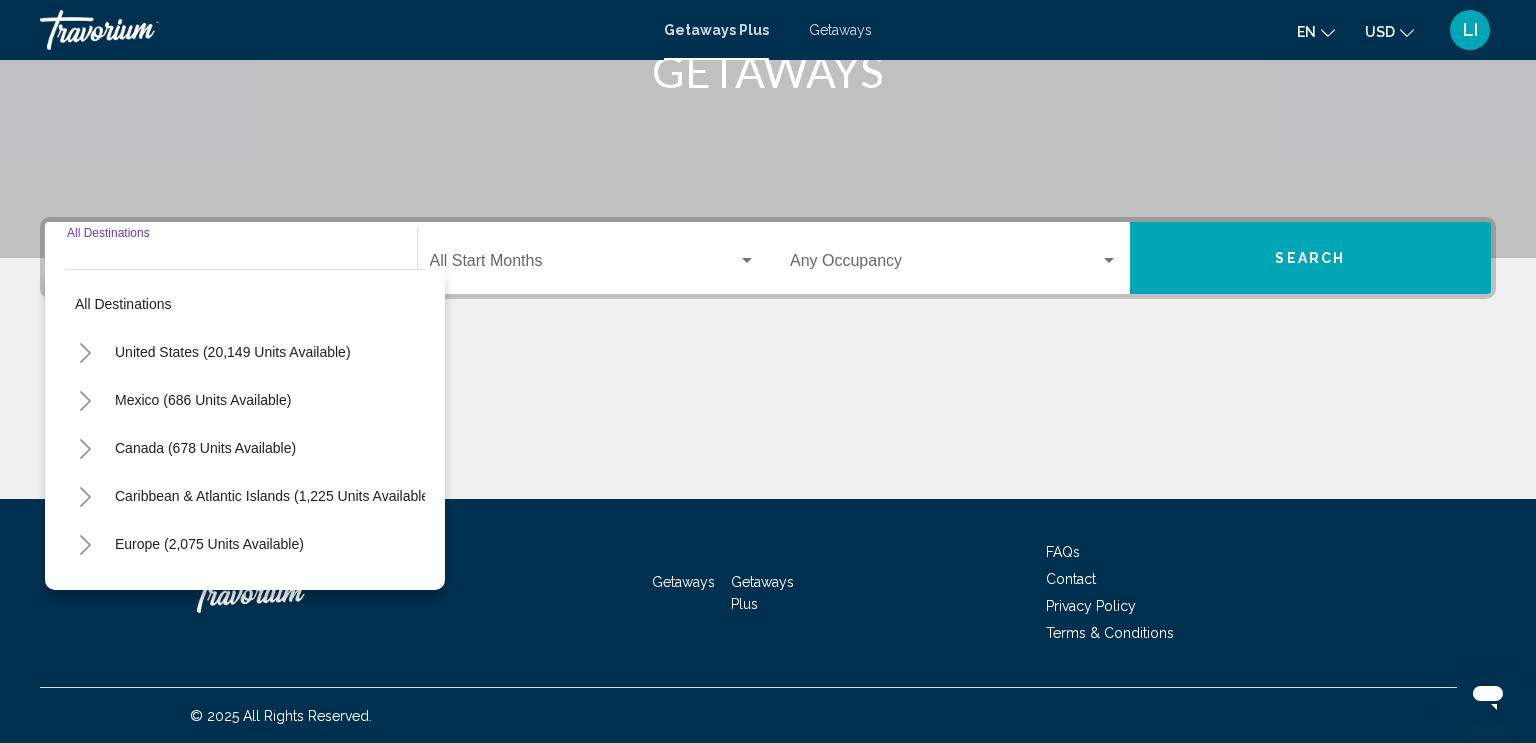 click on "Getaways" at bounding box center (840, 30) 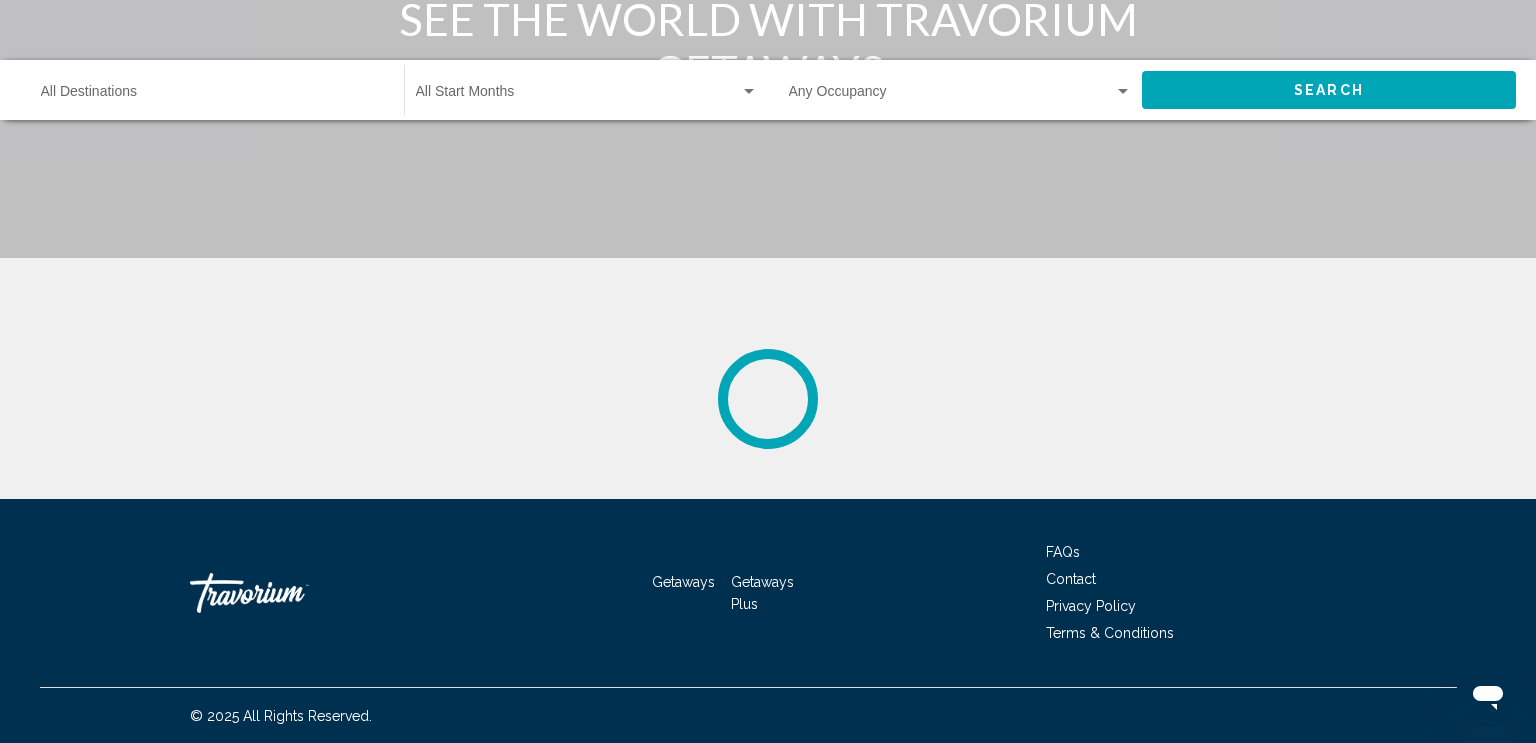 scroll, scrollTop: 0, scrollLeft: 0, axis: both 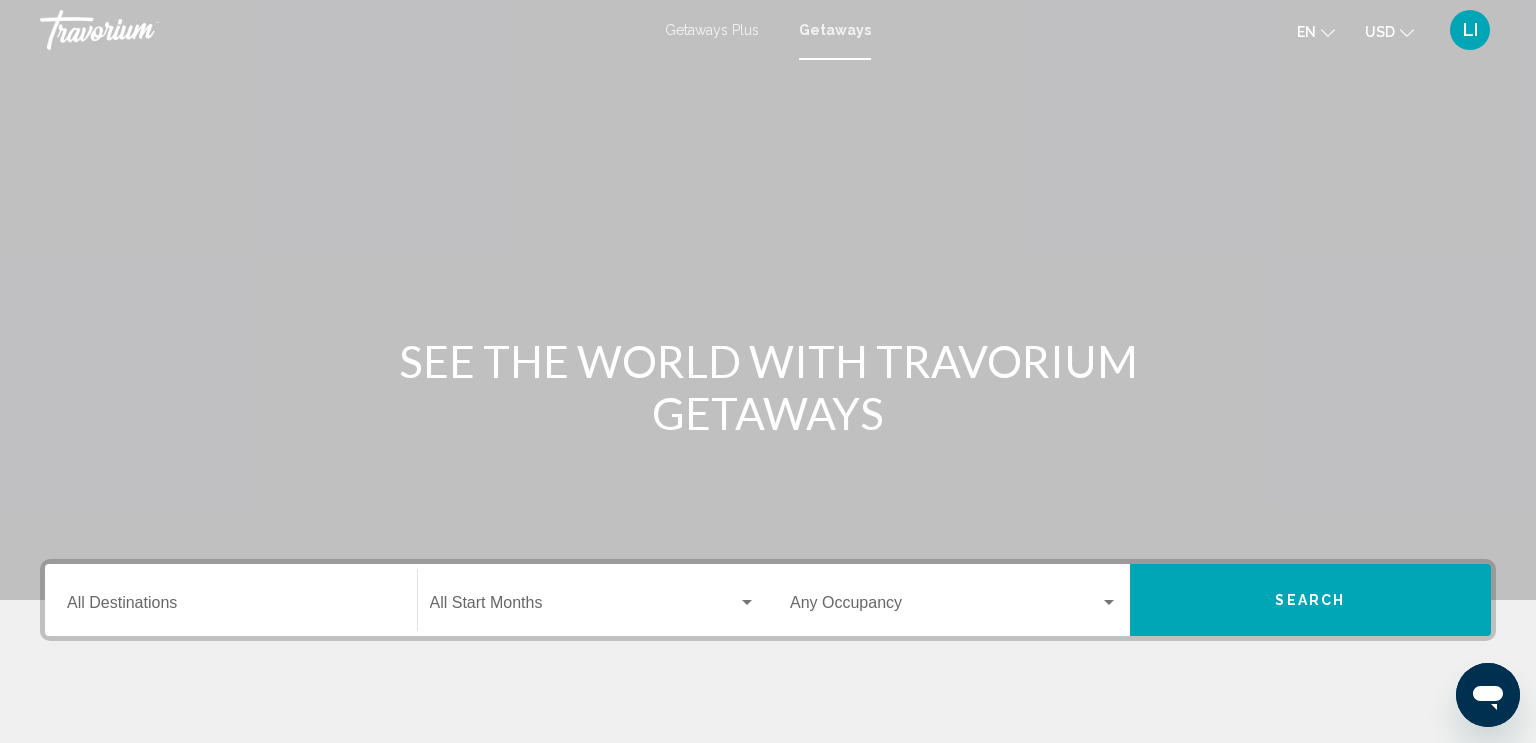 click on "Destination All Destinations" at bounding box center [231, 607] 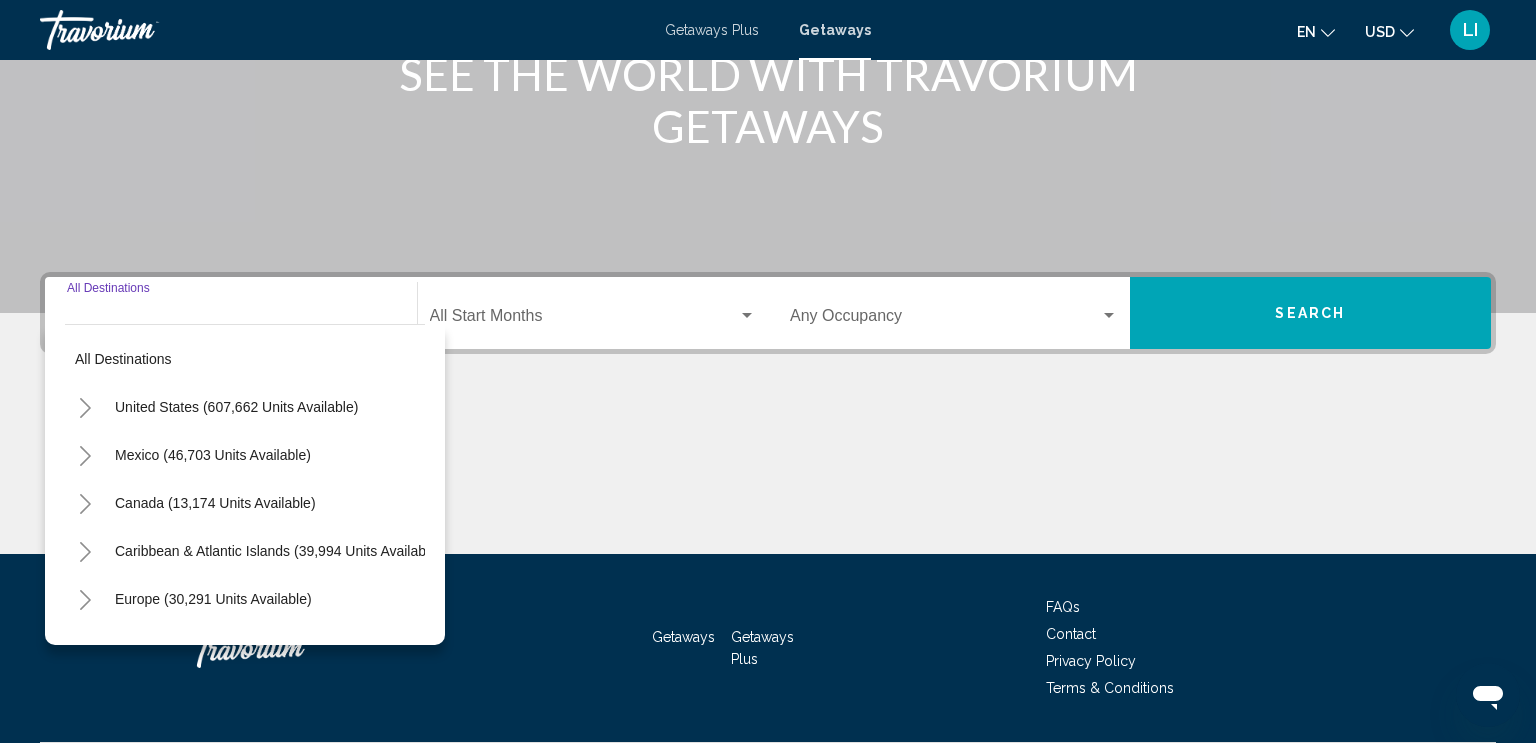 scroll, scrollTop: 342, scrollLeft: 0, axis: vertical 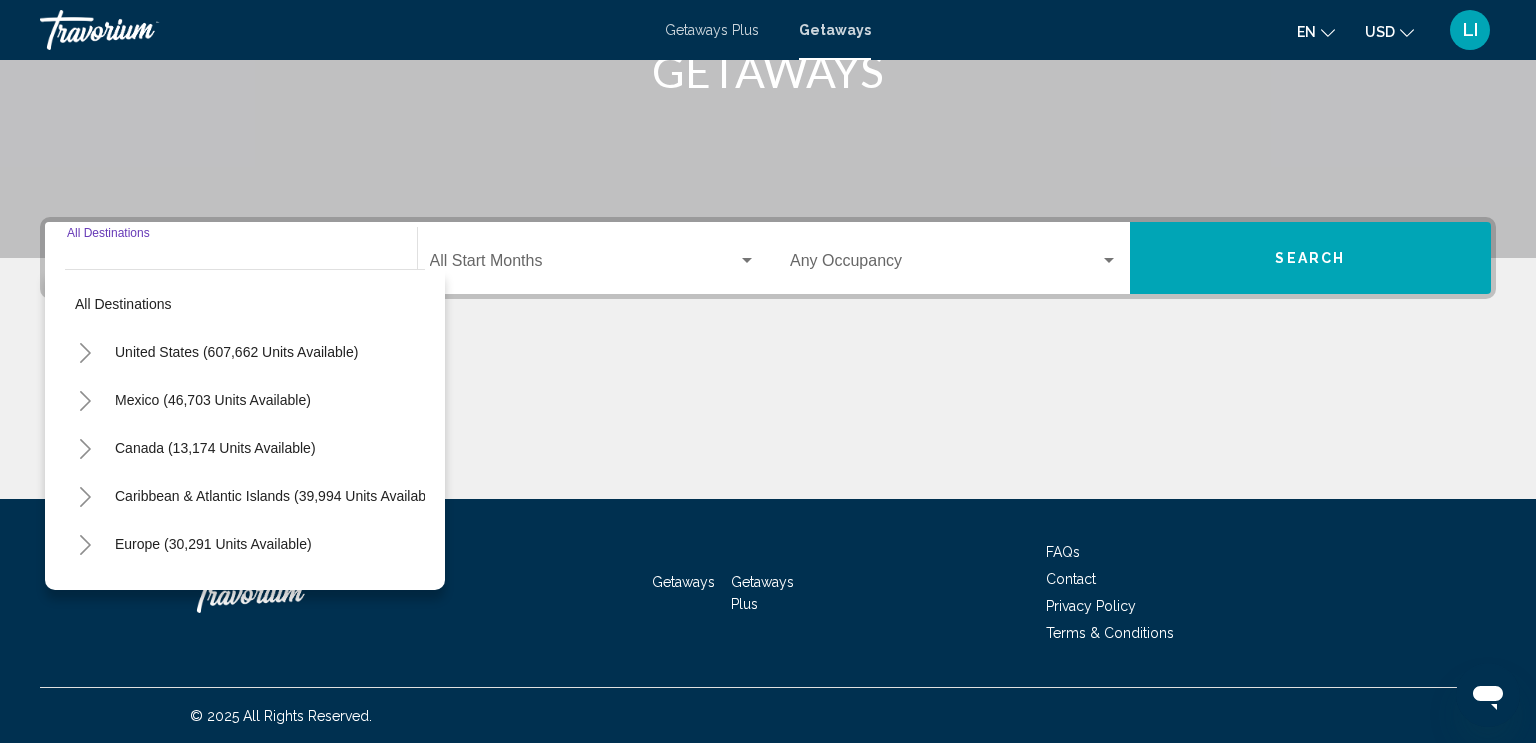 click on "Search" at bounding box center (1311, 258) 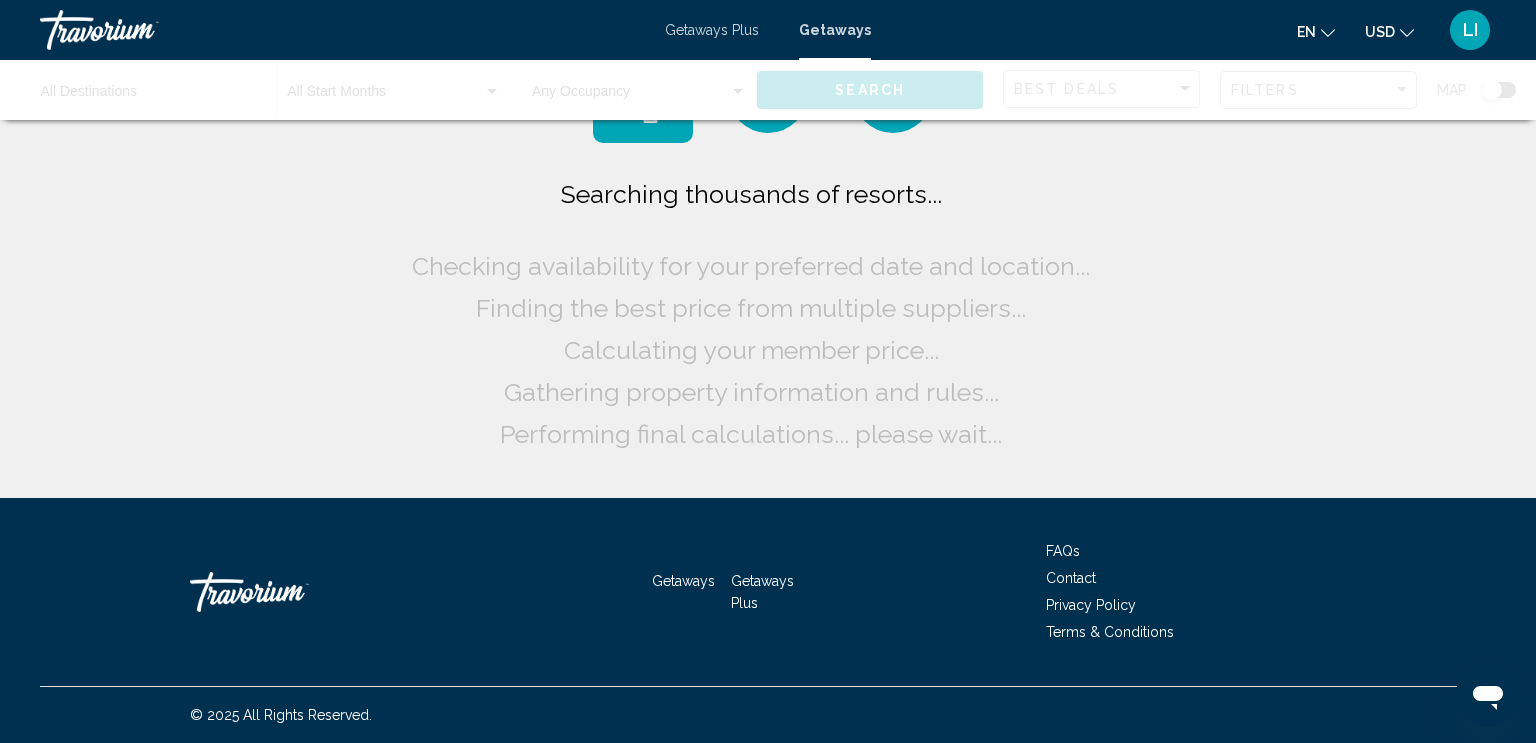scroll, scrollTop: 0, scrollLeft: 0, axis: both 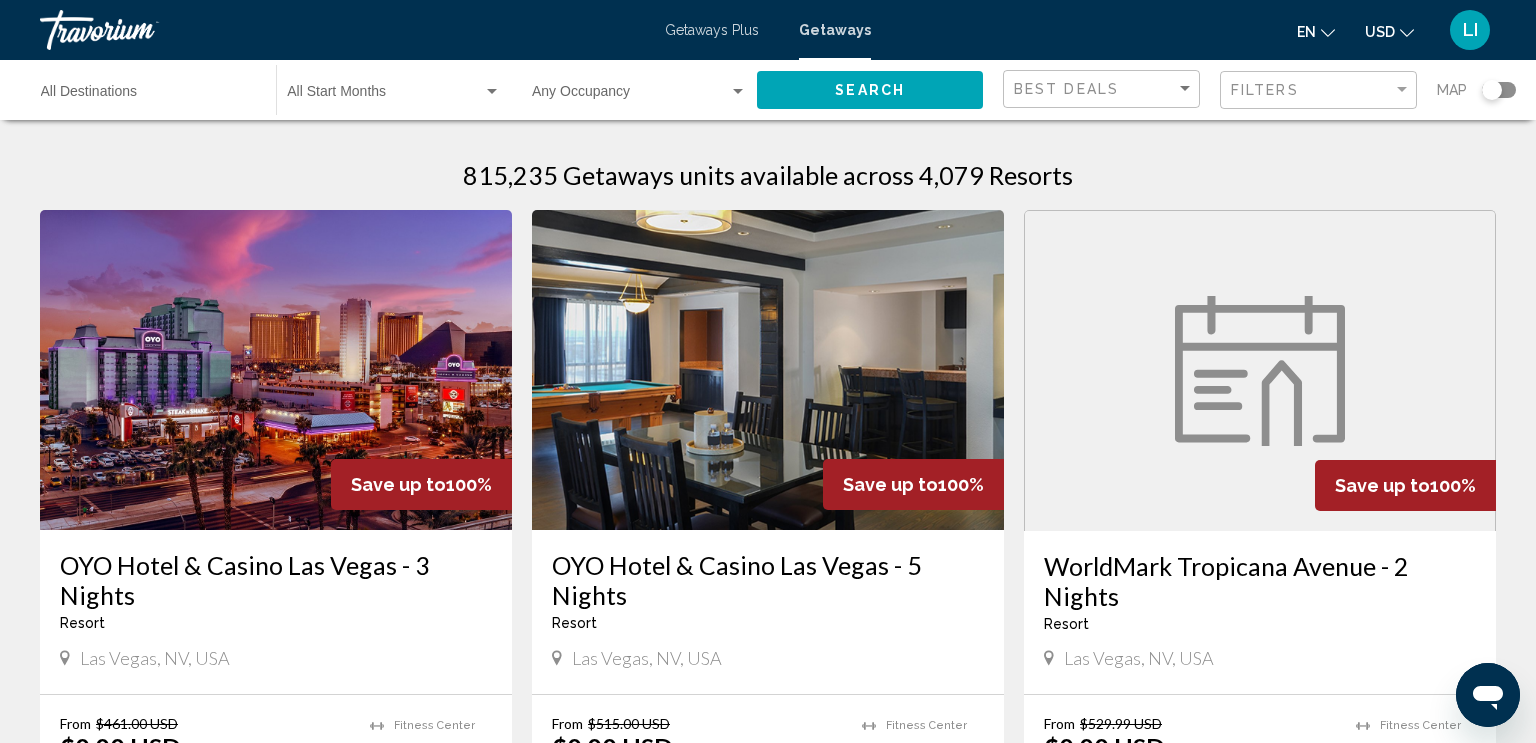 click on "Destination All Destinations" at bounding box center [148, 96] 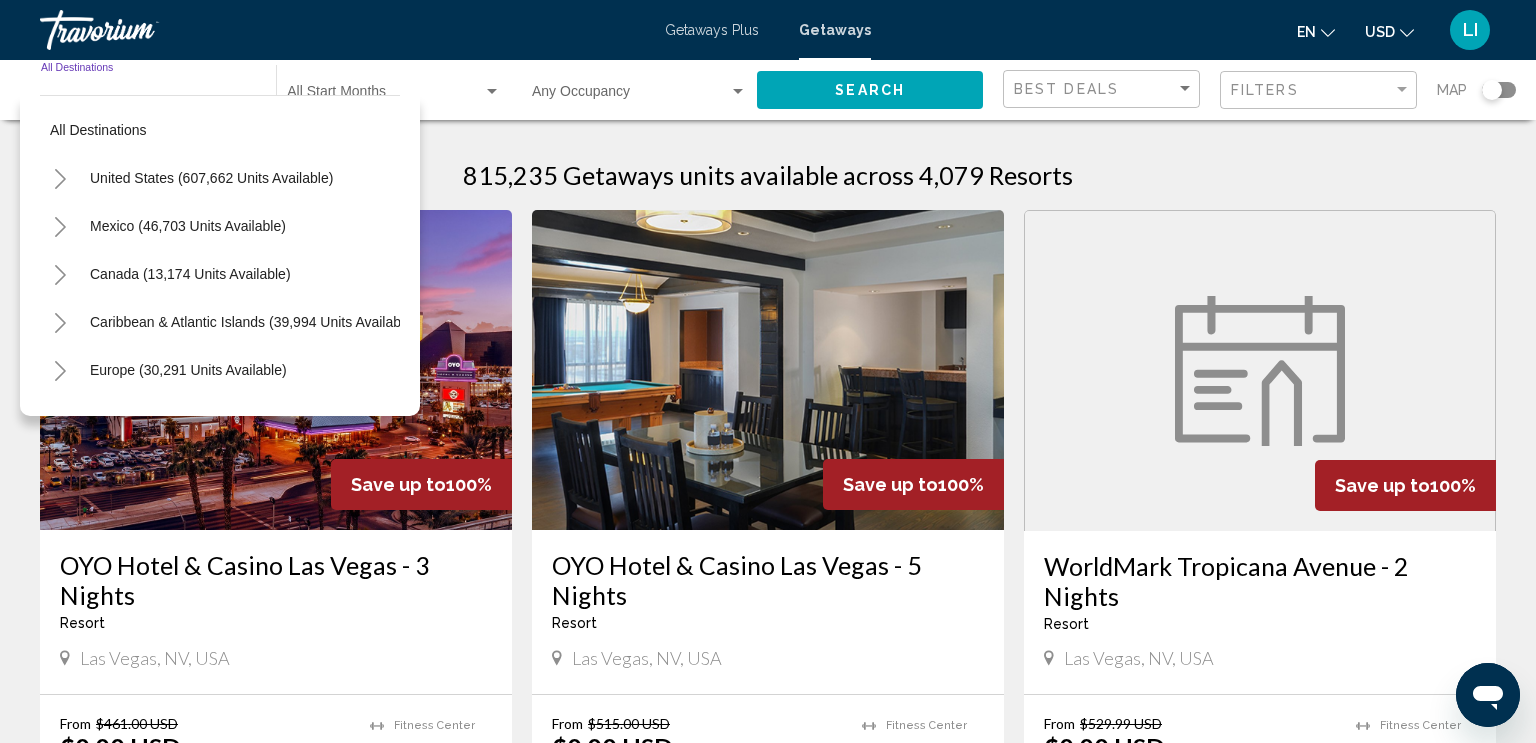 click 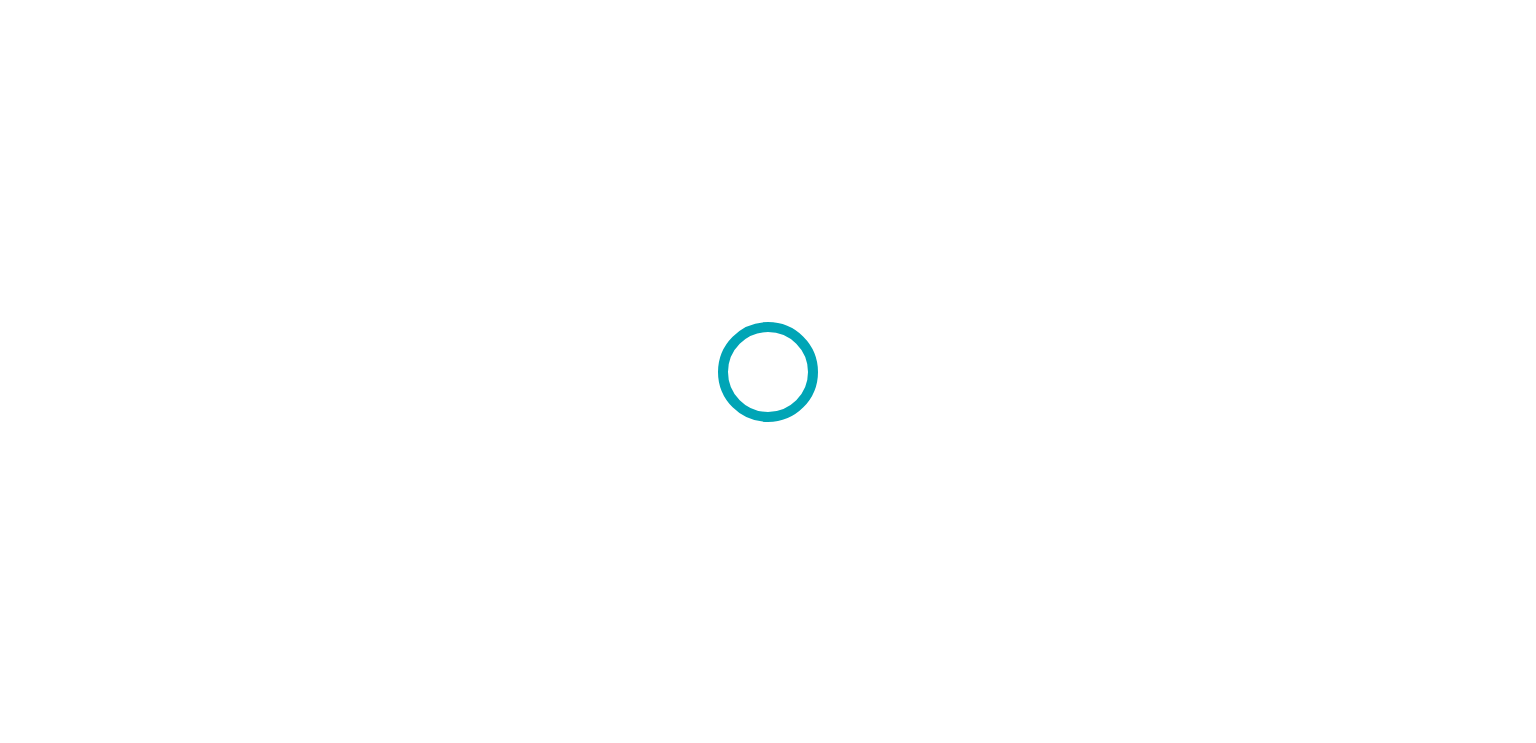 scroll, scrollTop: 0, scrollLeft: 0, axis: both 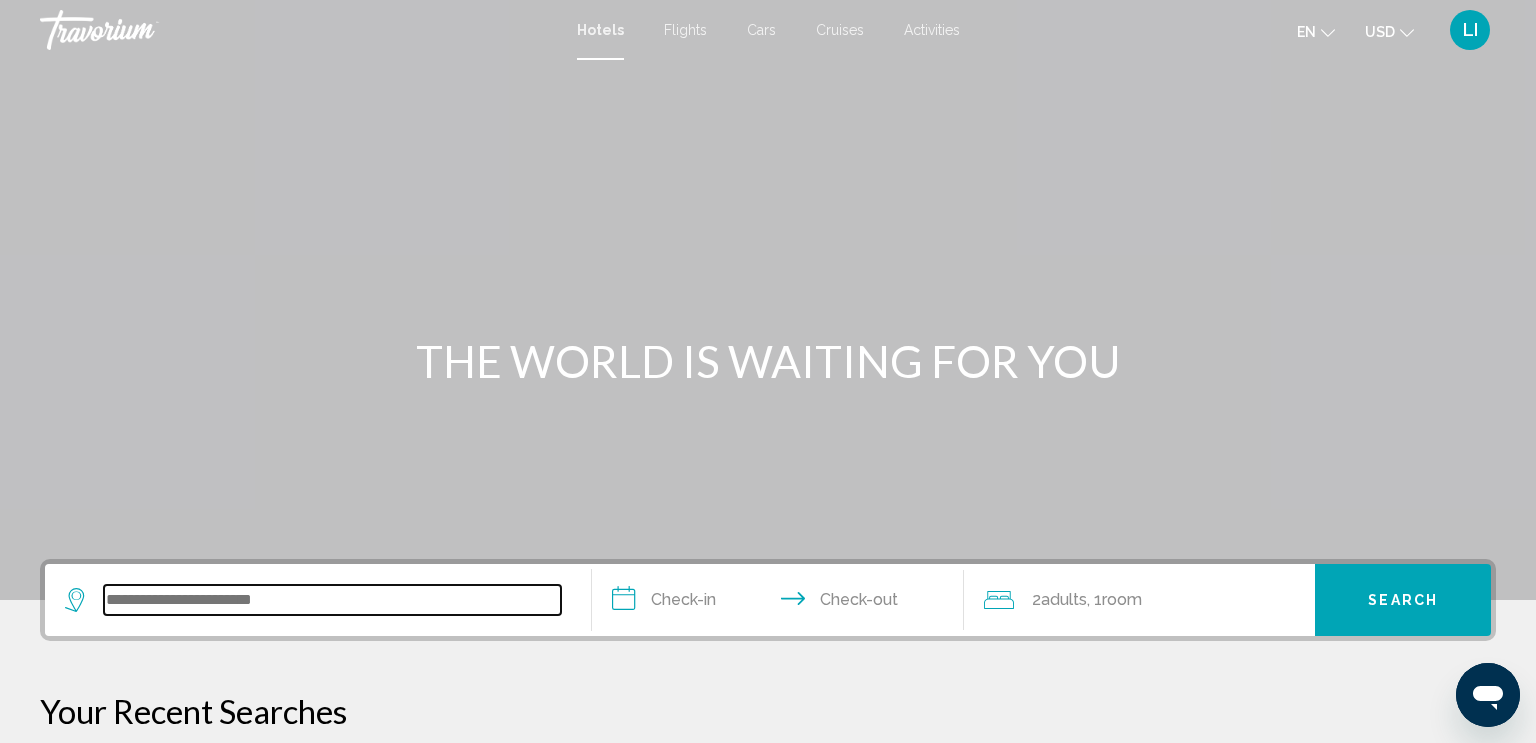 click at bounding box center (332, 600) 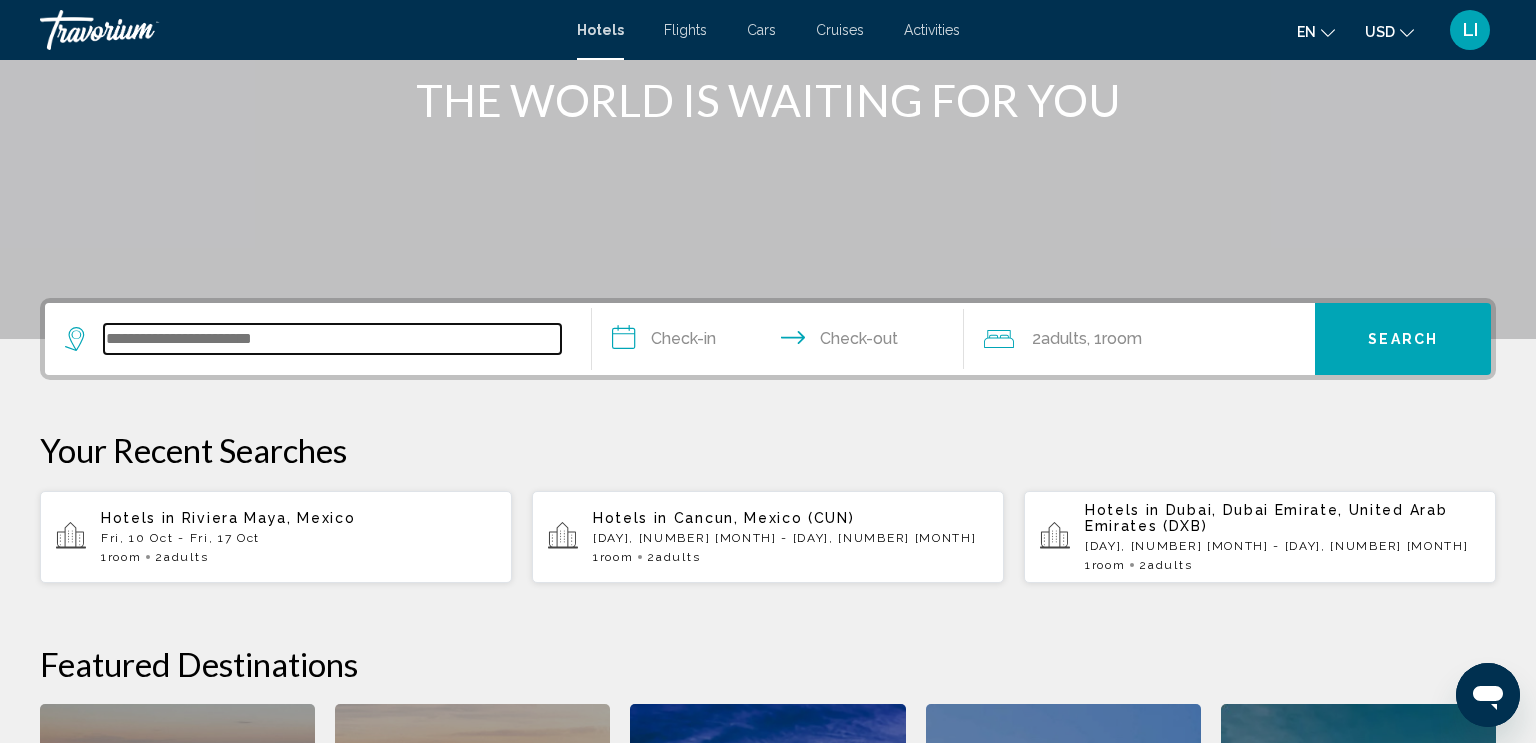 scroll, scrollTop: 493, scrollLeft: 0, axis: vertical 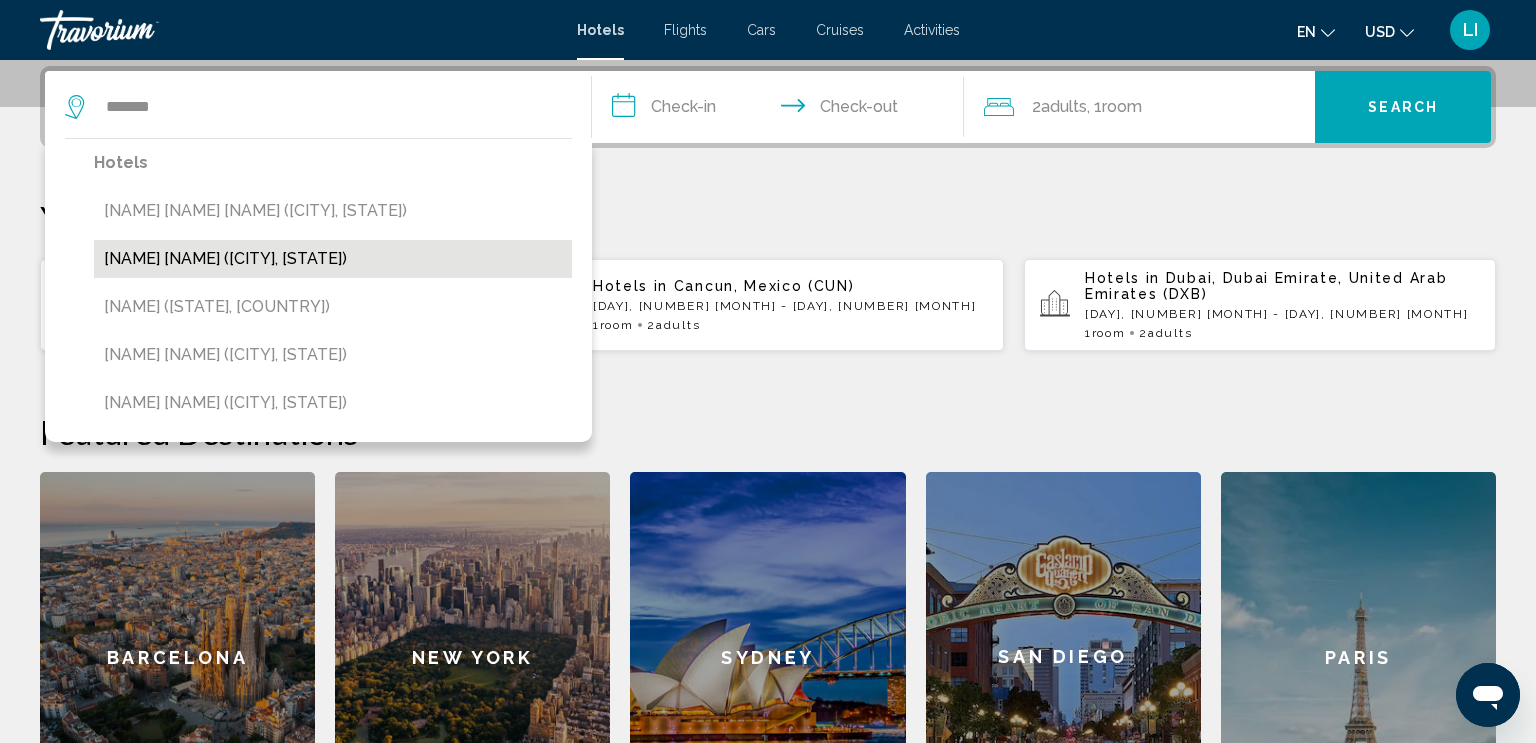 click on "[NAME] [NAME] ([CITY], [STATE])" at bounding box center [333, 259] 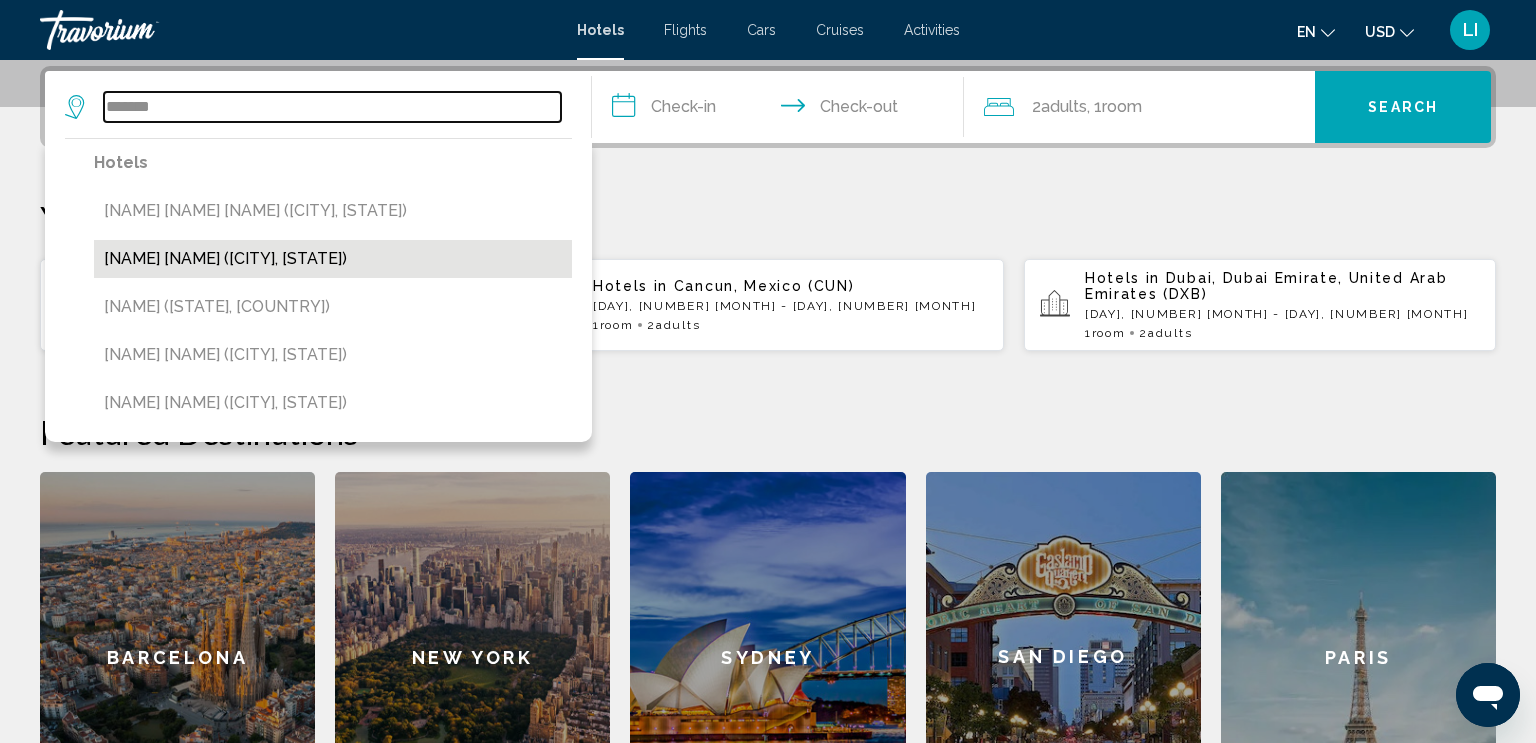 type on "**********" 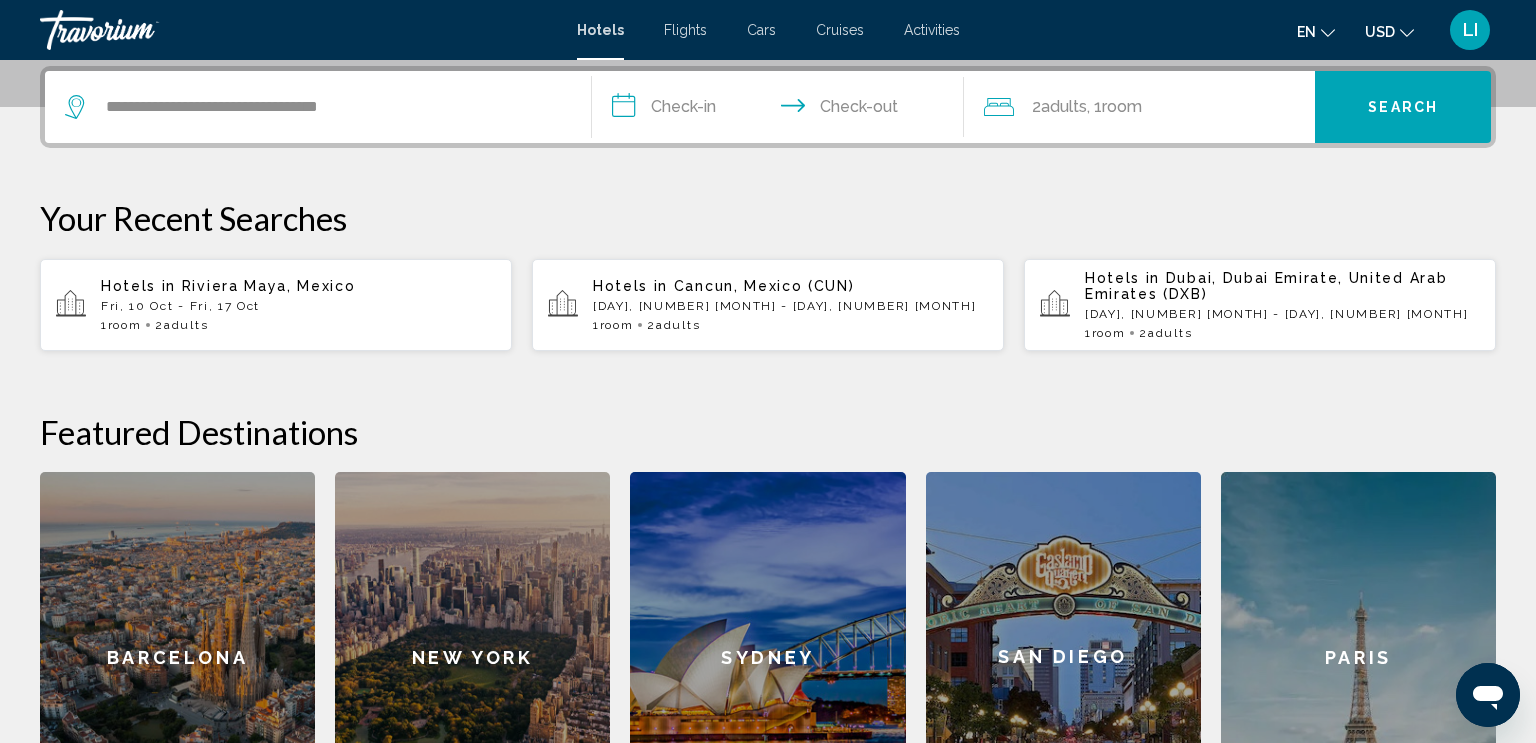 click on "Search" at bounding box center [1403, 108] 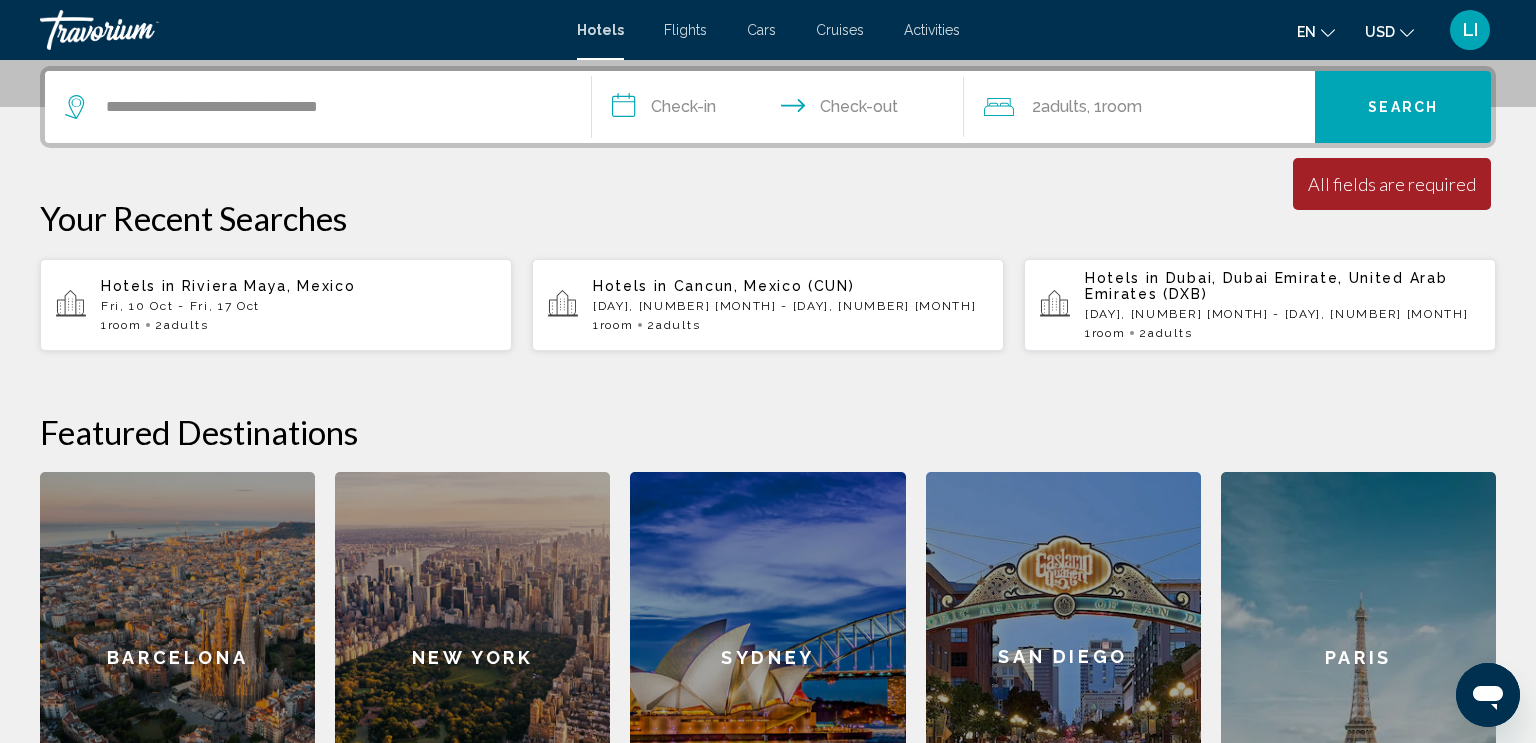 click on "**********" at bounding box center (782, 110) 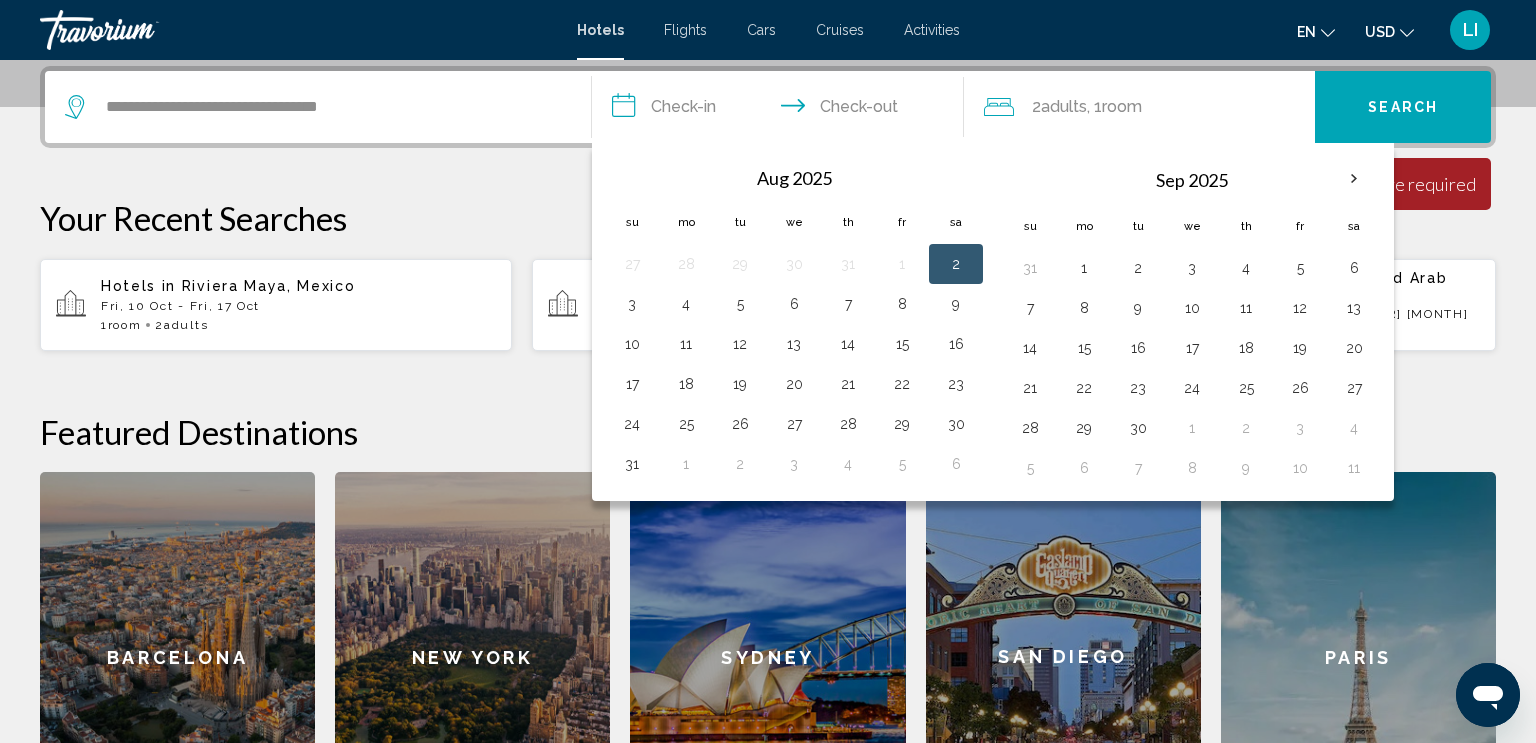 type 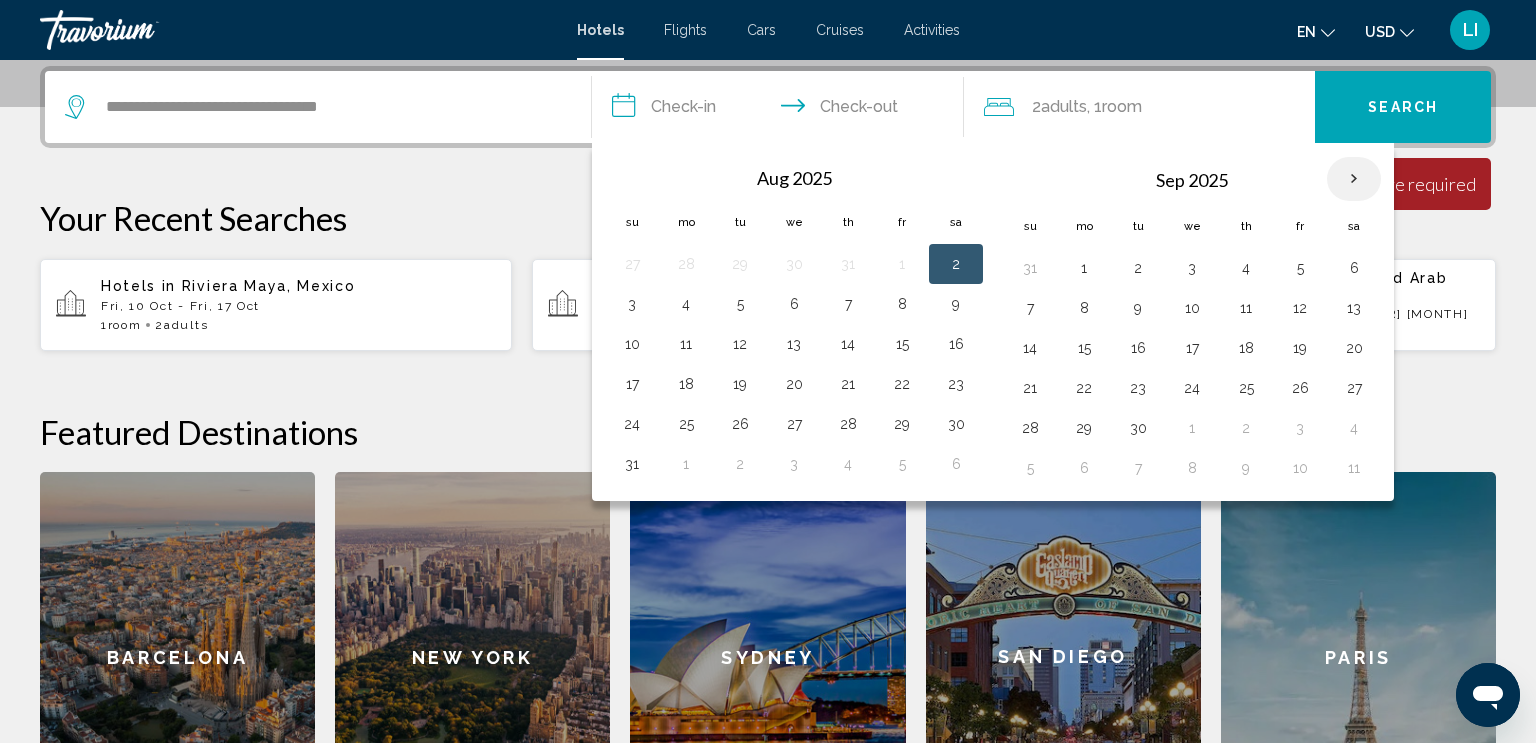 click at bounding box center [1354, 179] 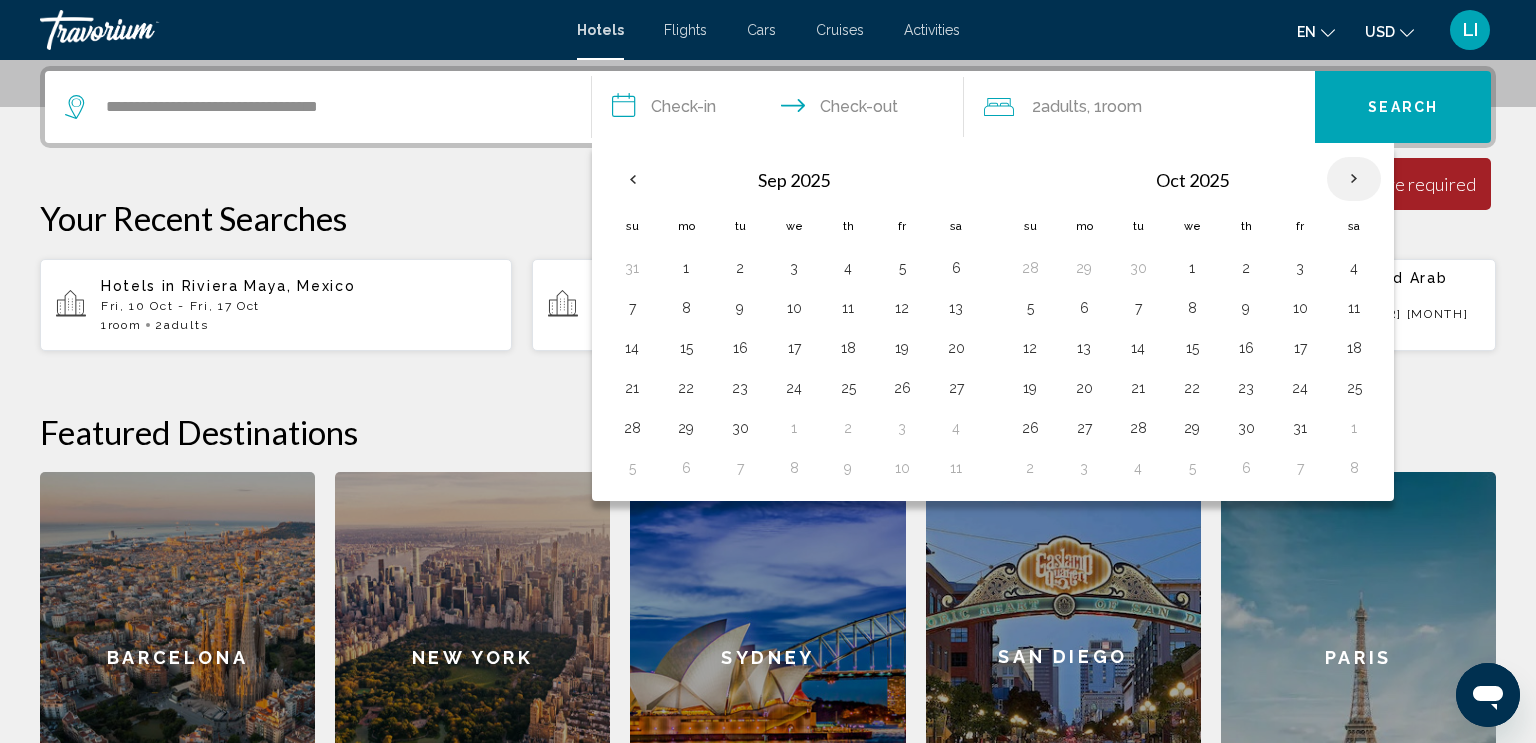click at bounding box center (1354, 179) 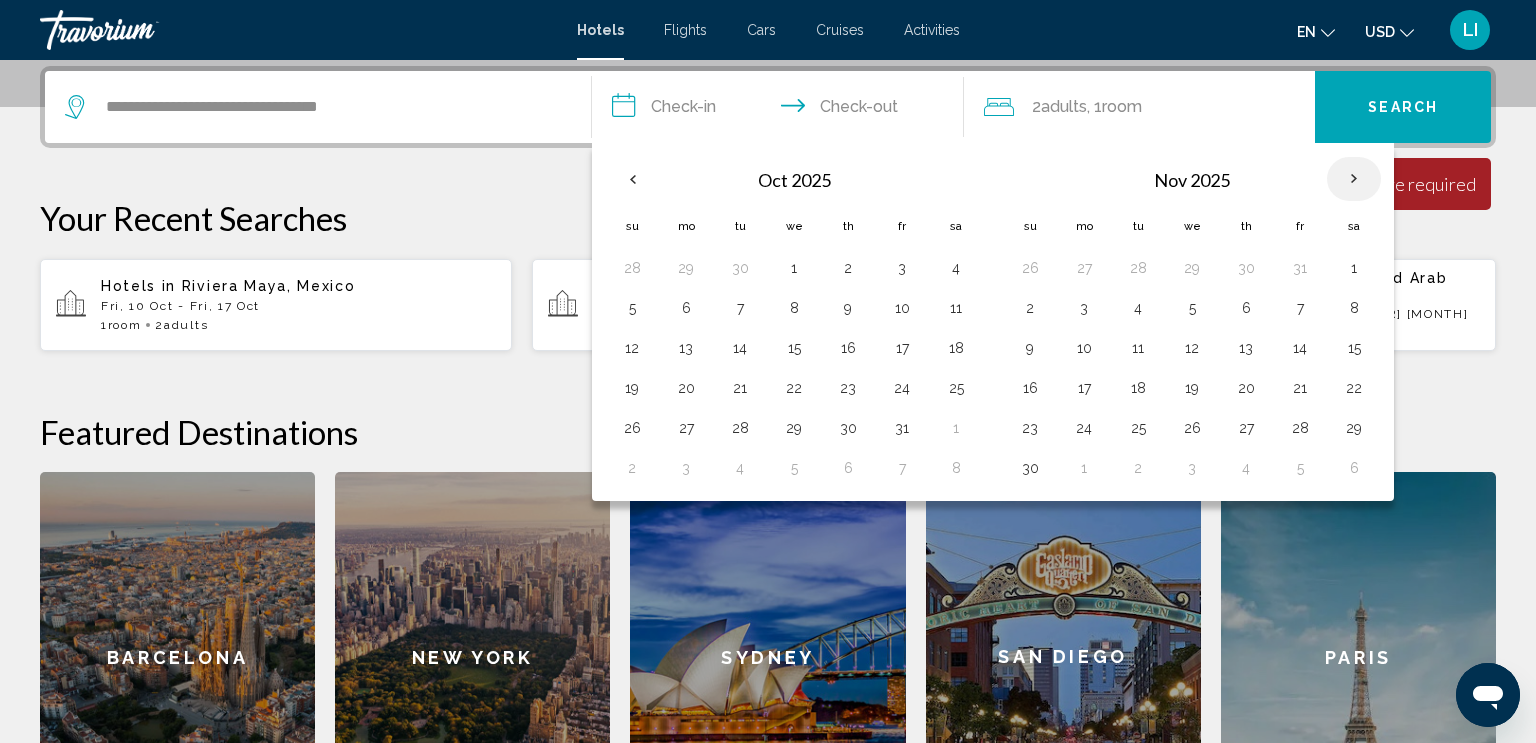 click at bounding box center [1354, 179] 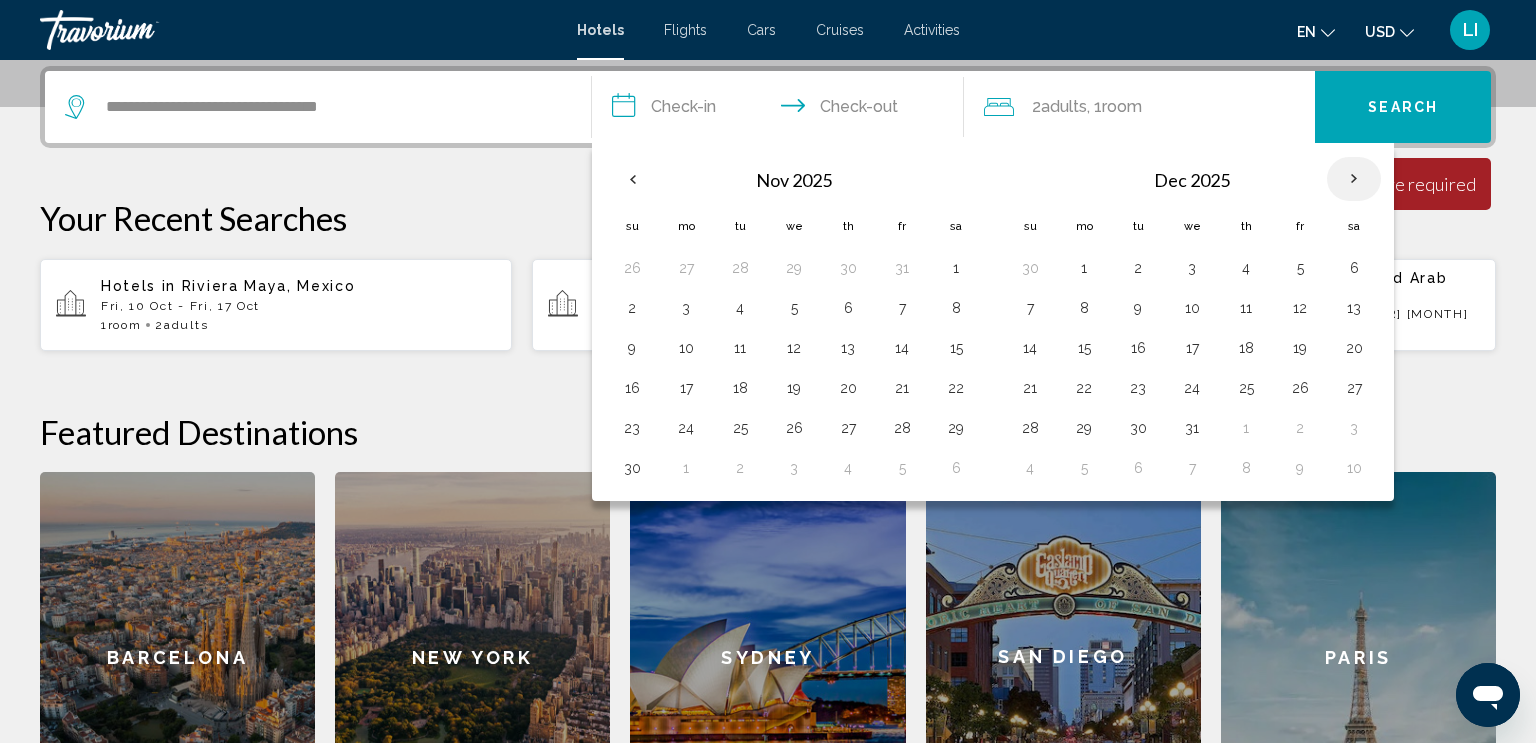 click at bounding box center (1354, 179) 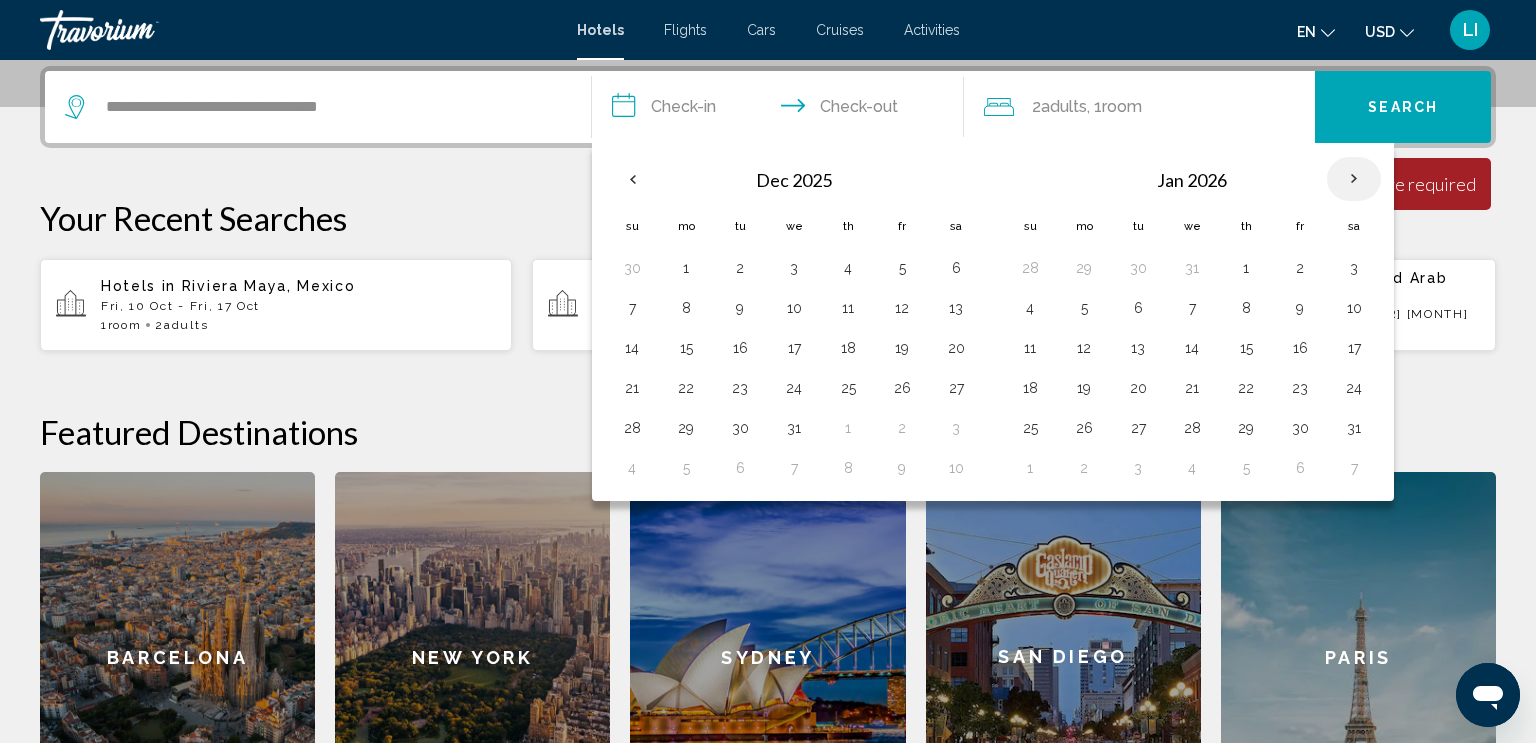 click at bounding box center [1354, 179] 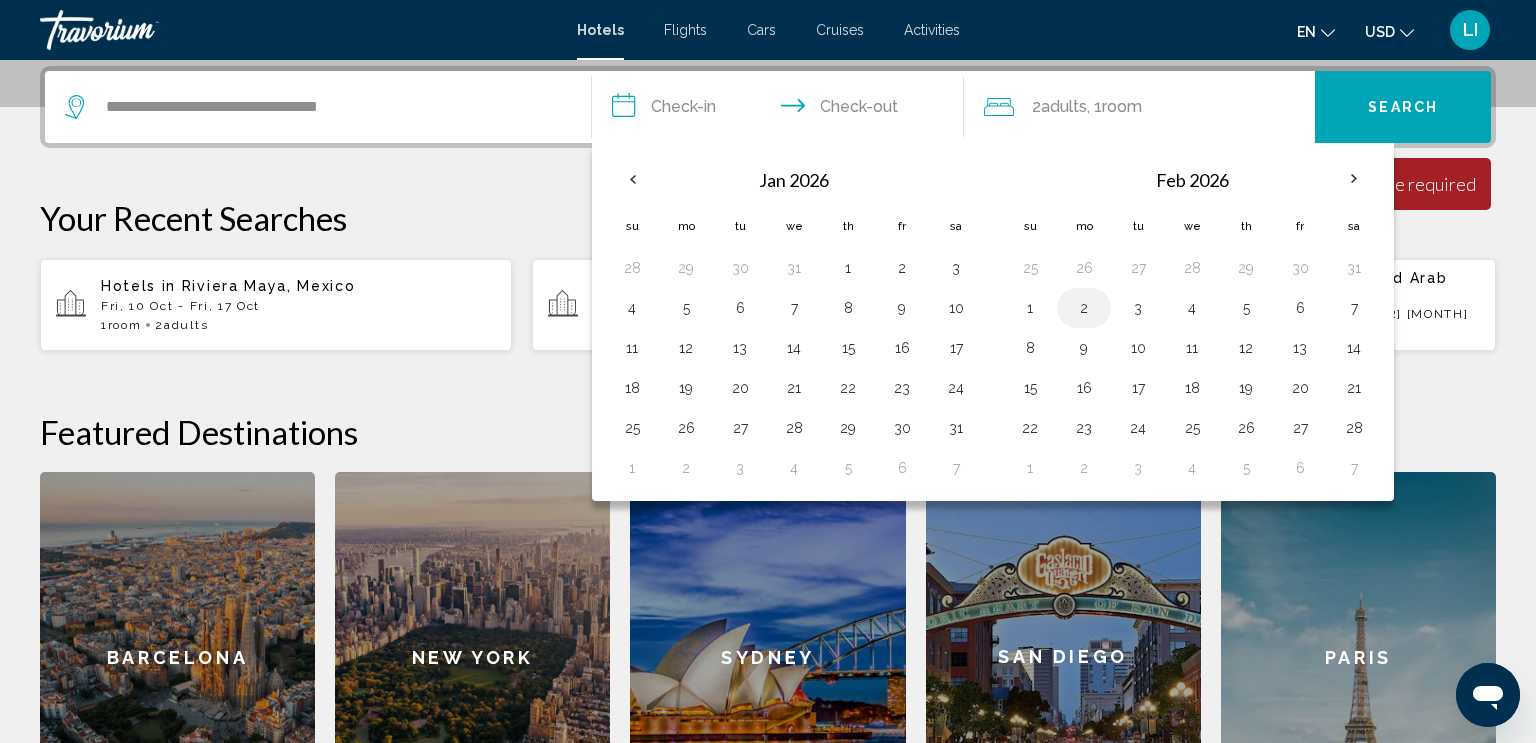 click on "2" at bounding box center (1084, 308) 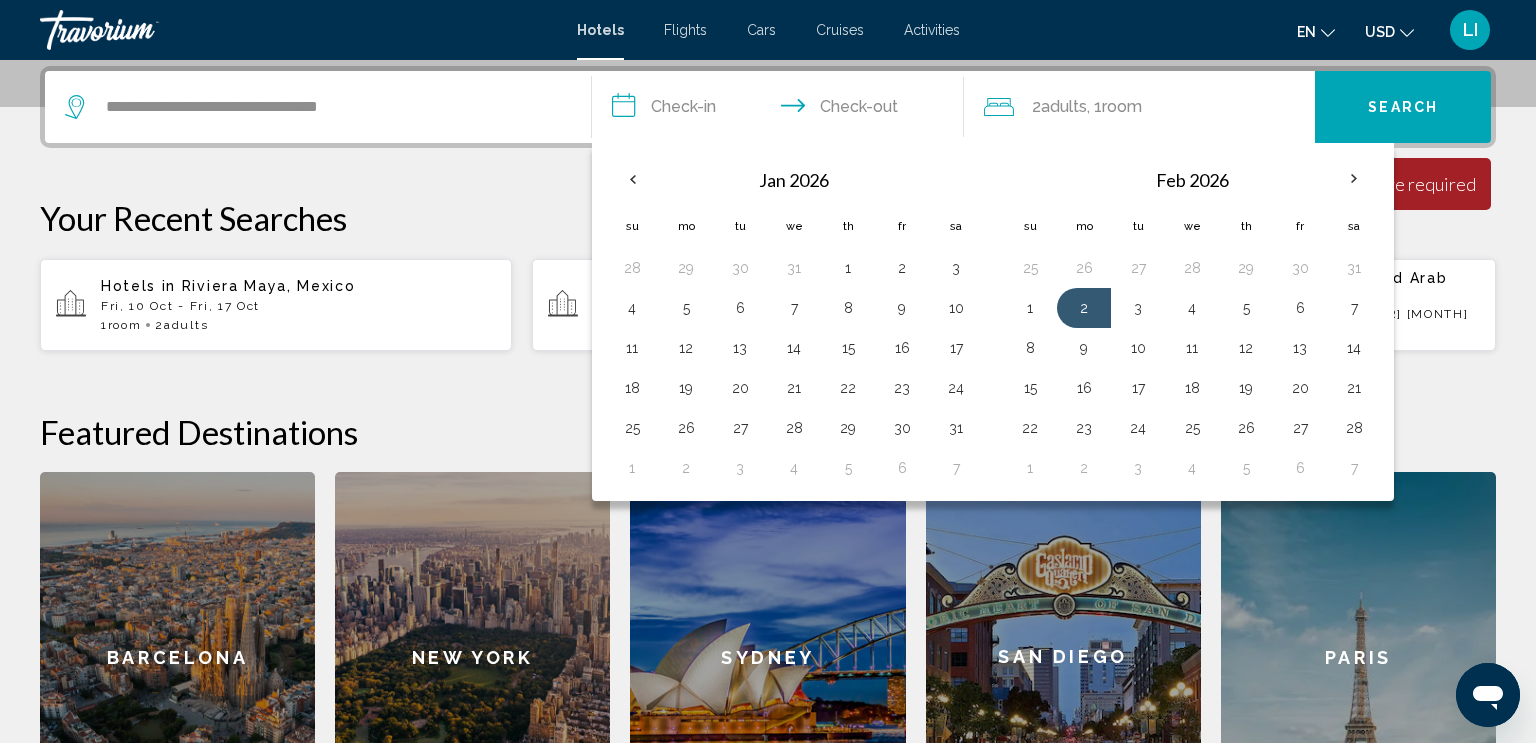 click on "2  Adult Adults , 1  Room rooms" 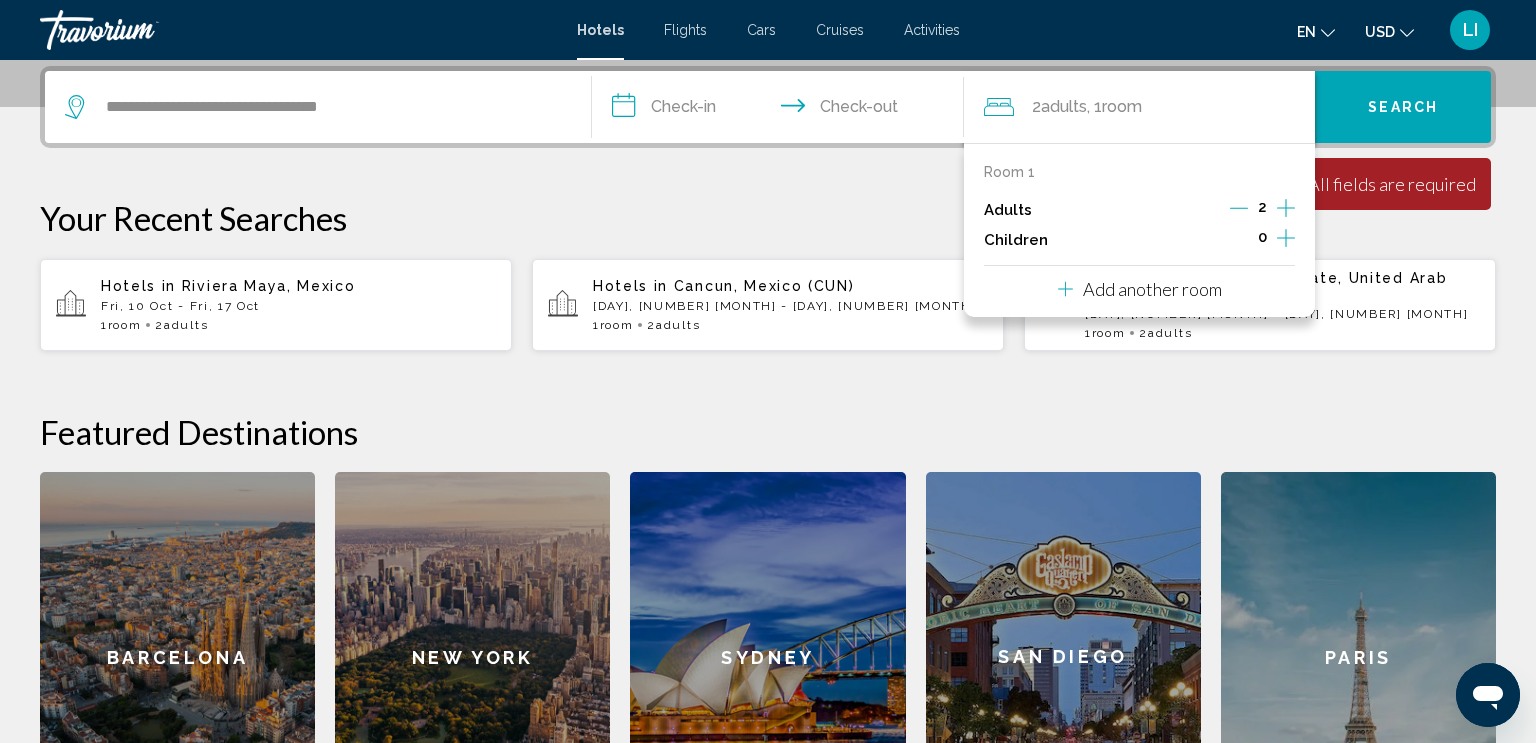 click on "**********" at bounding box center (782, 110) 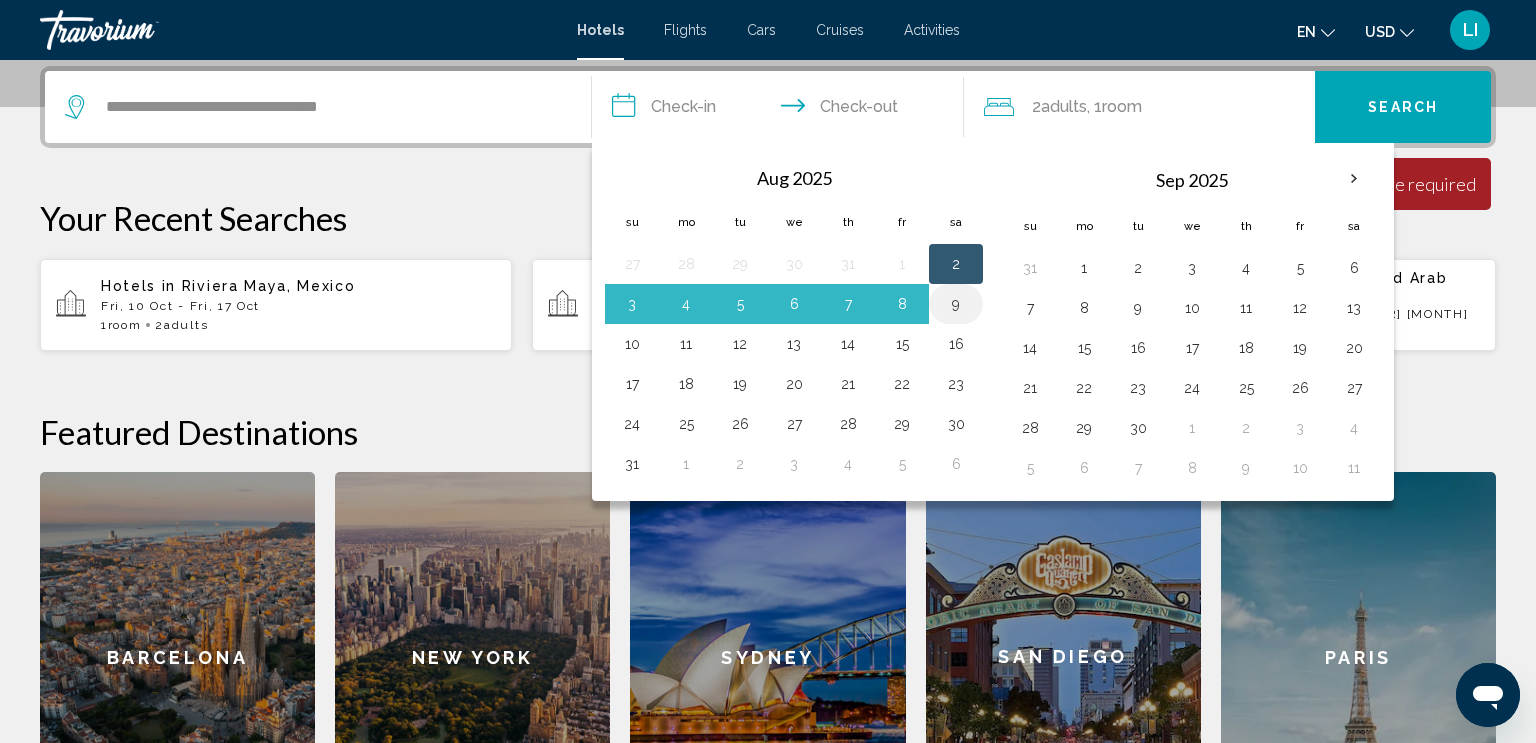click on "9" at bounding box center [956, 304] 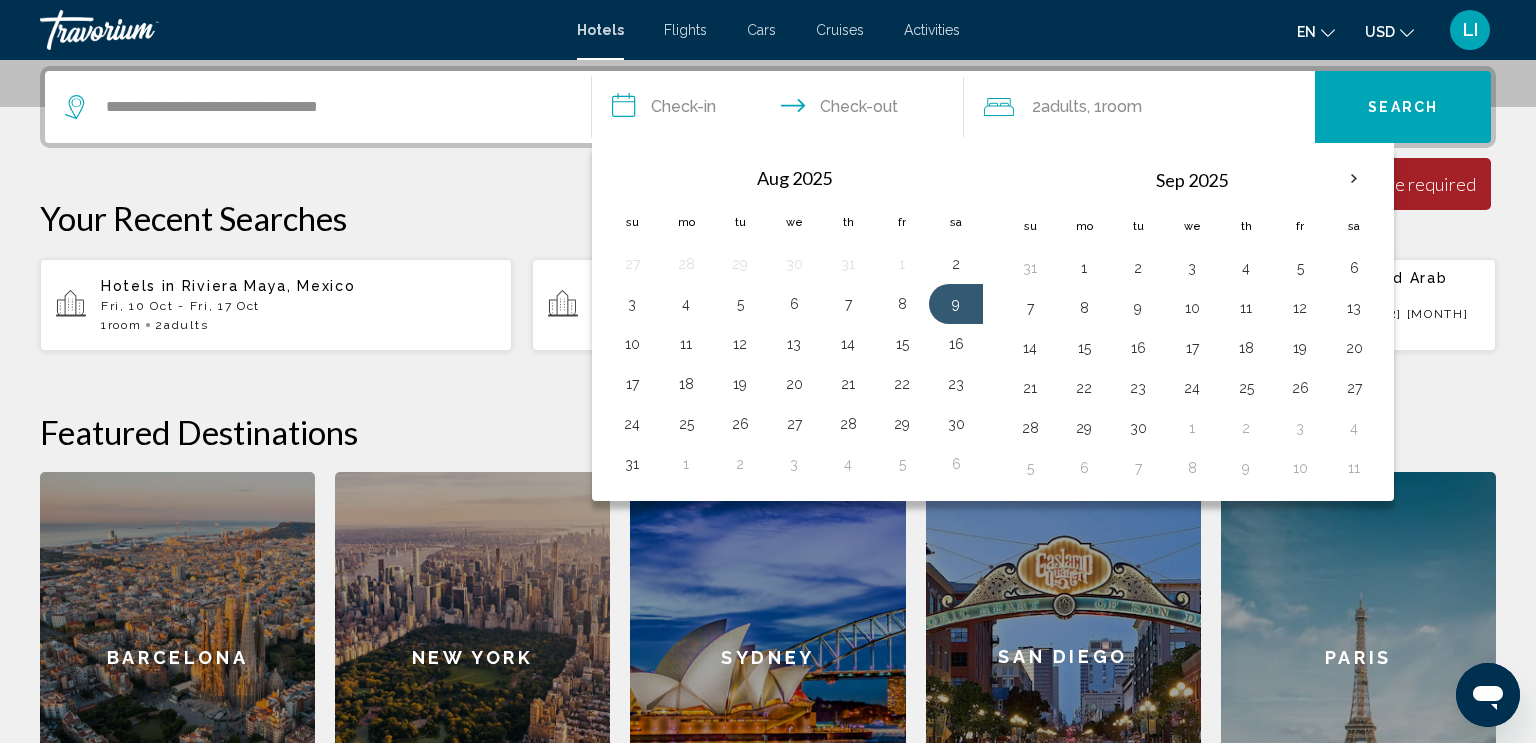 click on "Search" at bounding box center (1403, 108) 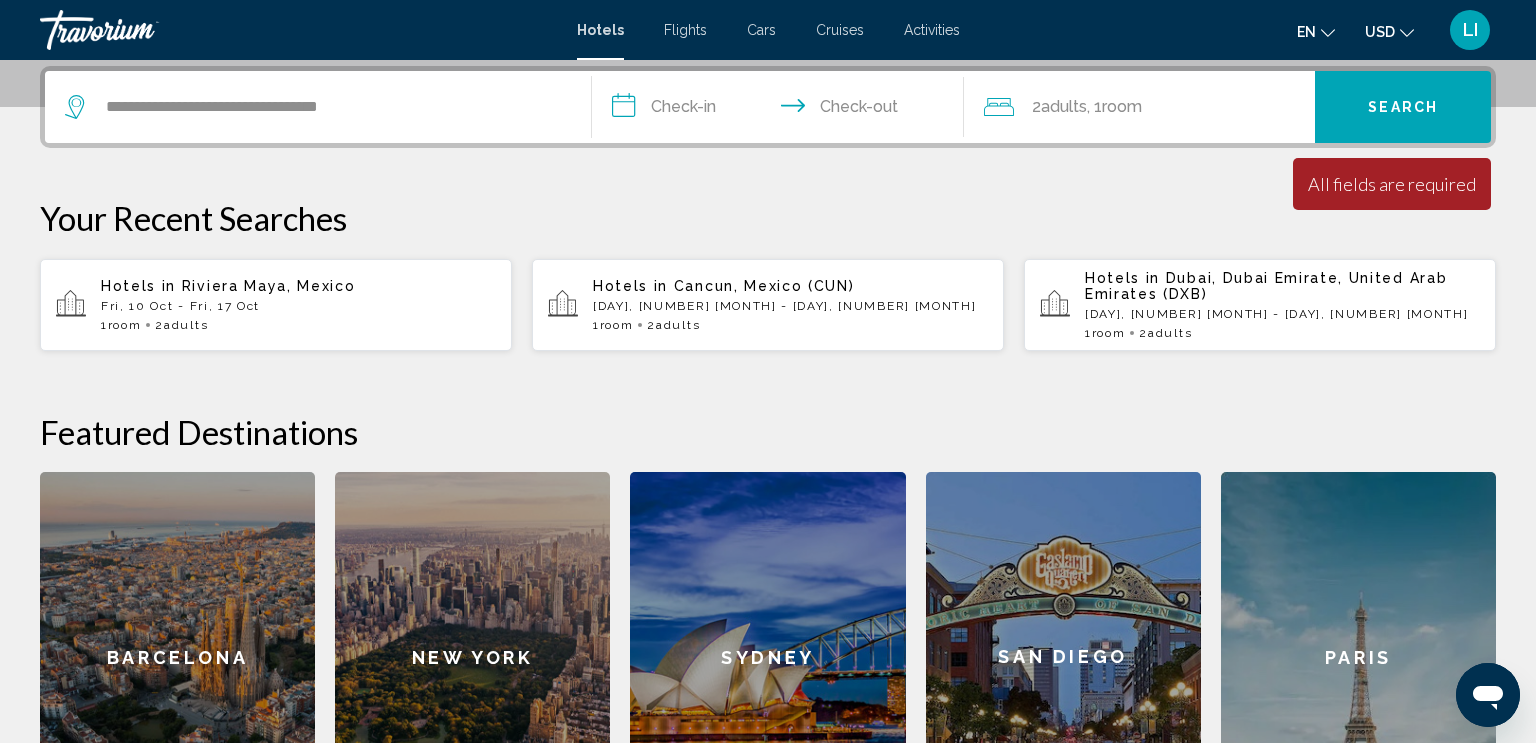 click on "**********" at bounding box center (782, 110) 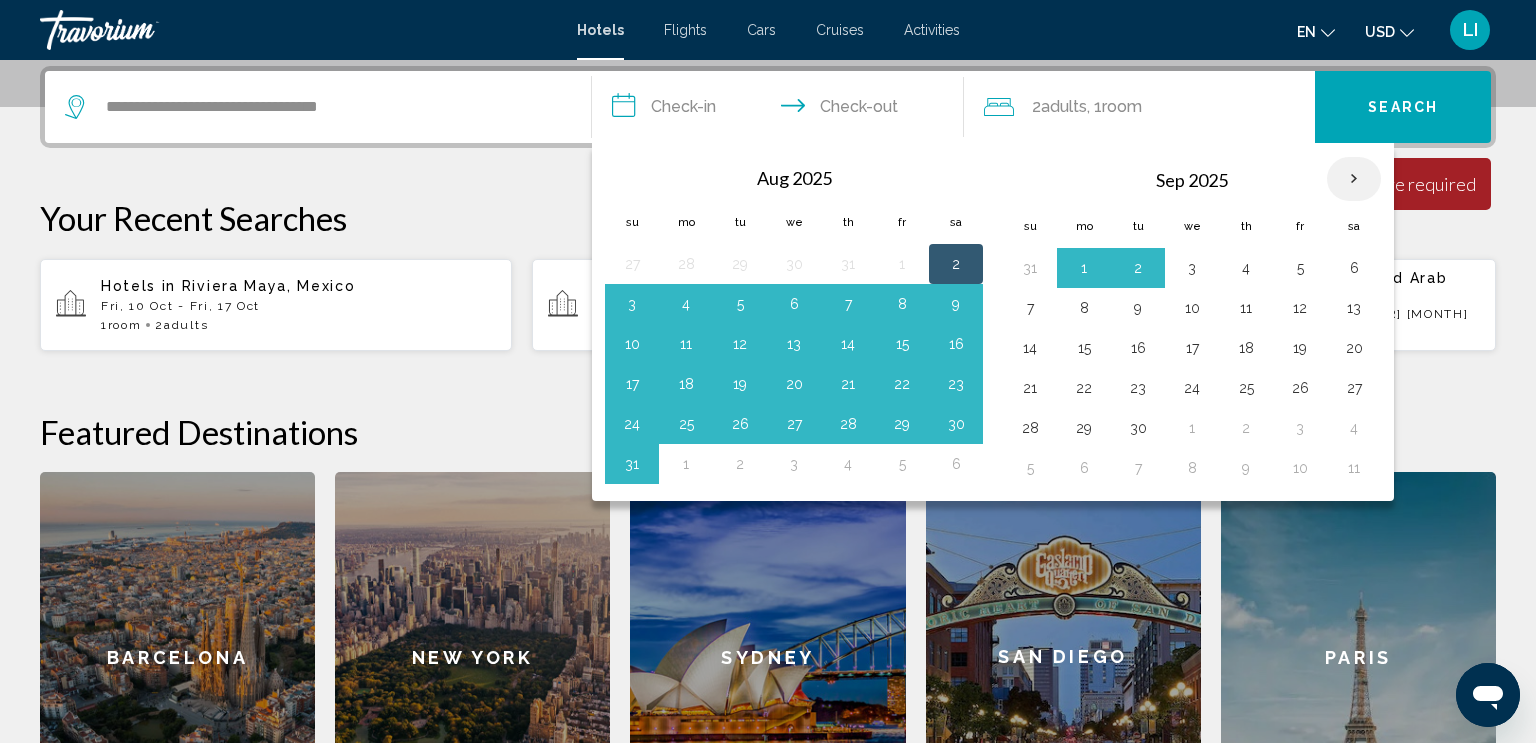click at bounding box center (1354, 179) 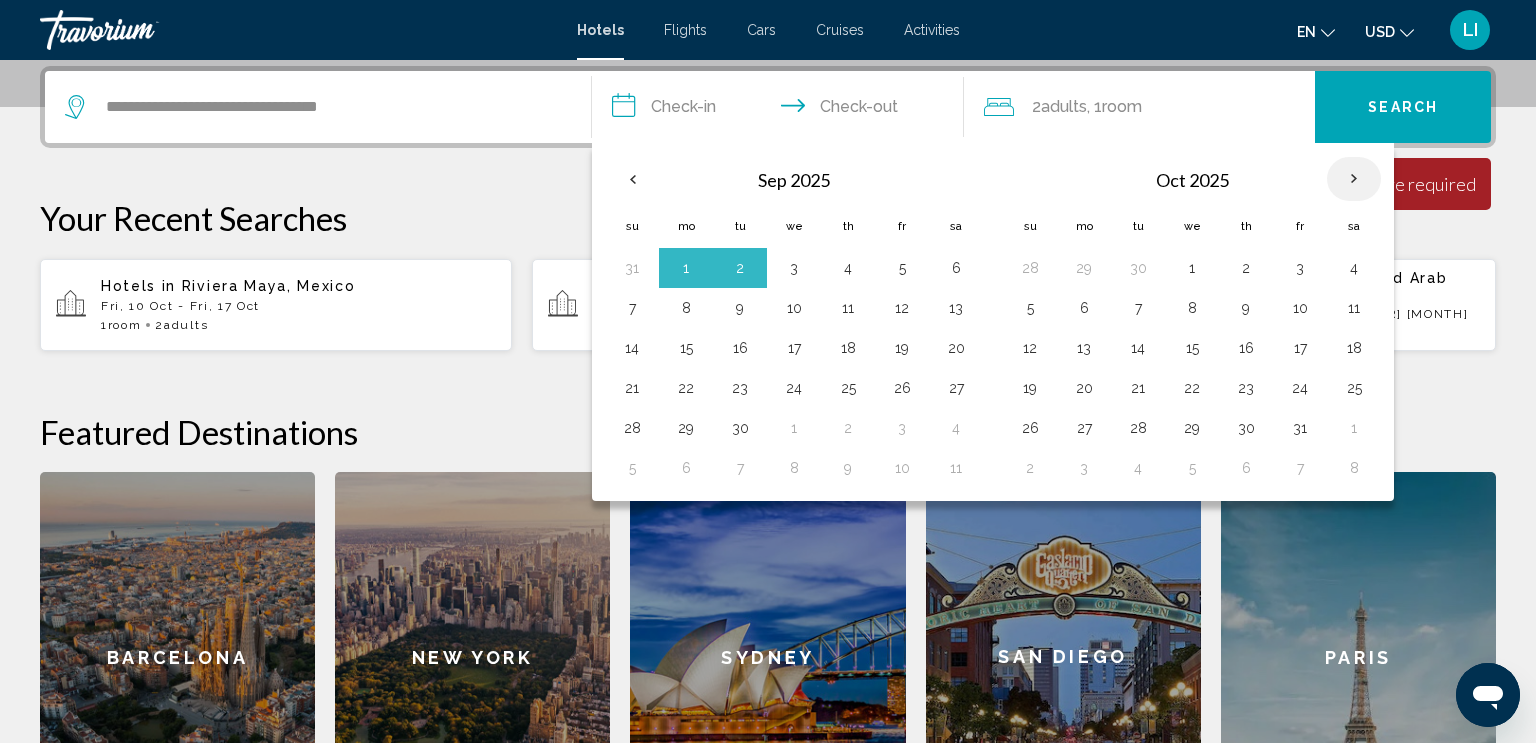 click at bounding box center [1354, 179] 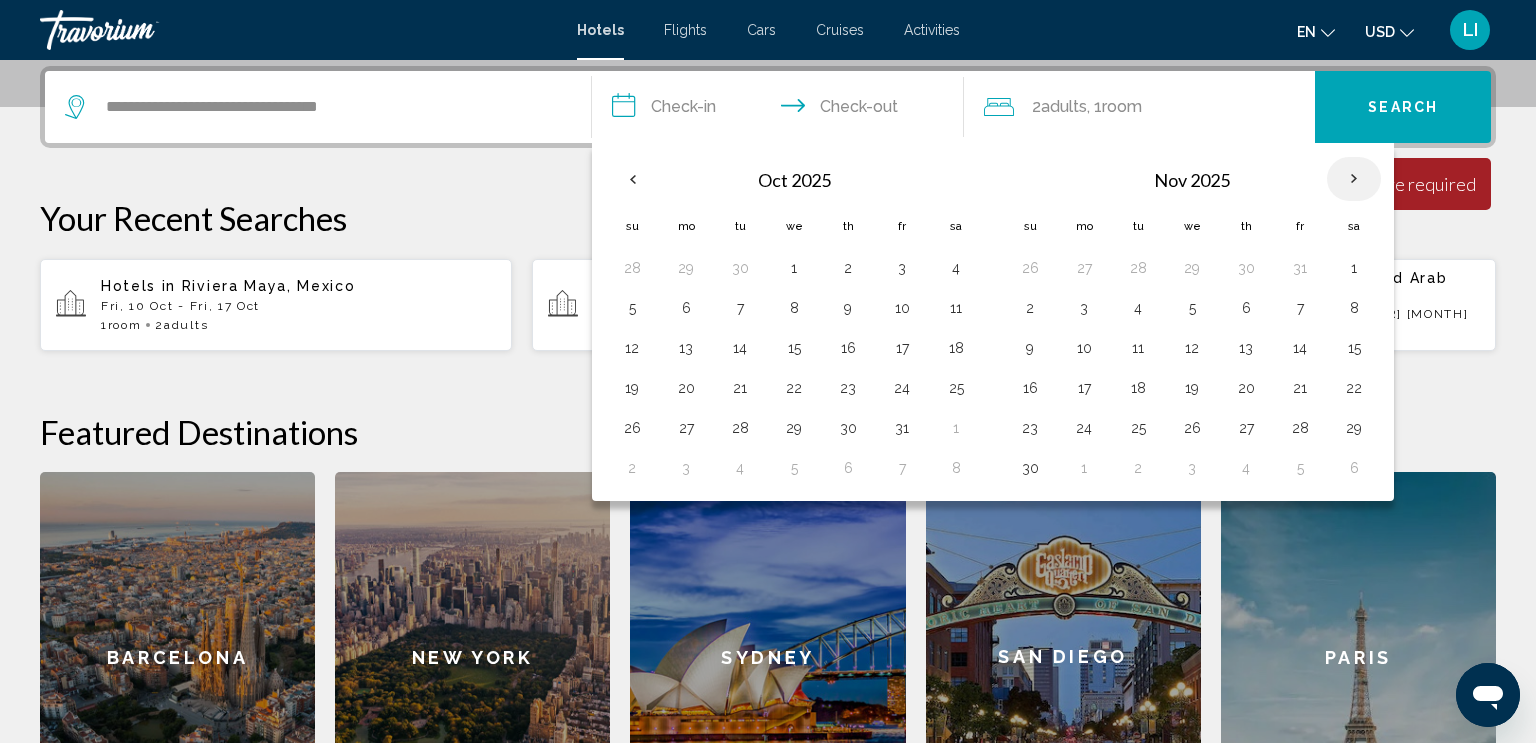 click at bounding box center (1354, 179) 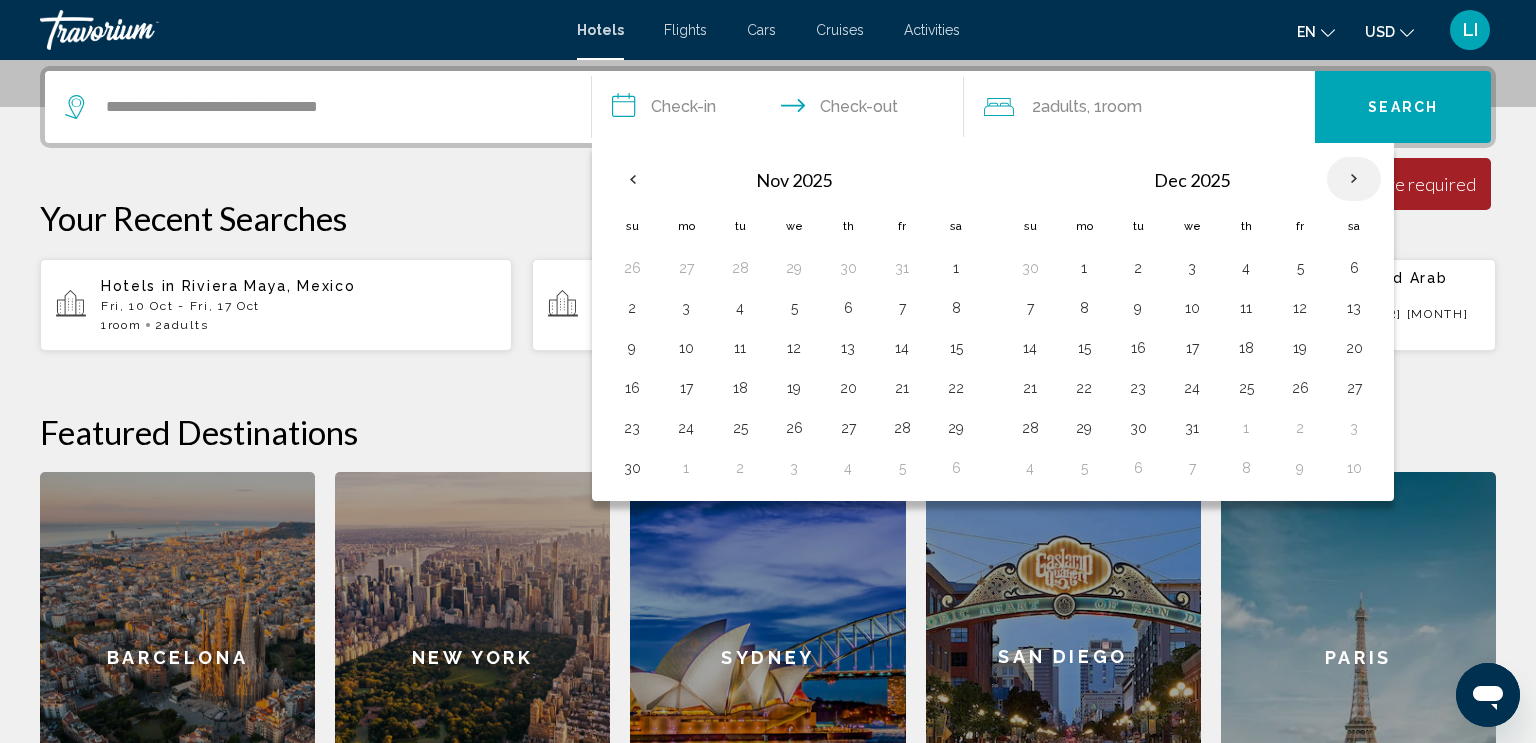 click at bounding box center [1354, 179] 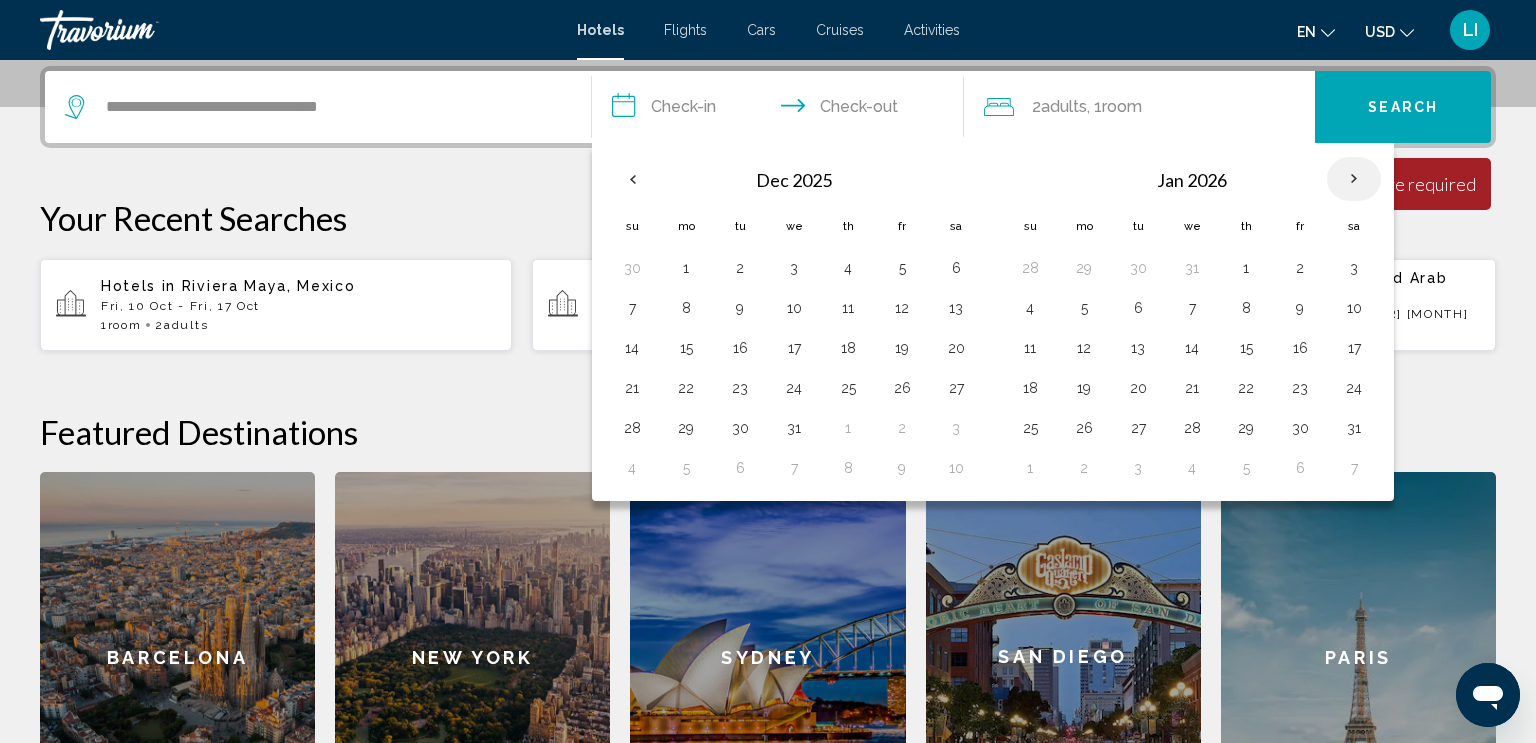 click at bounding box center [1354, 179] 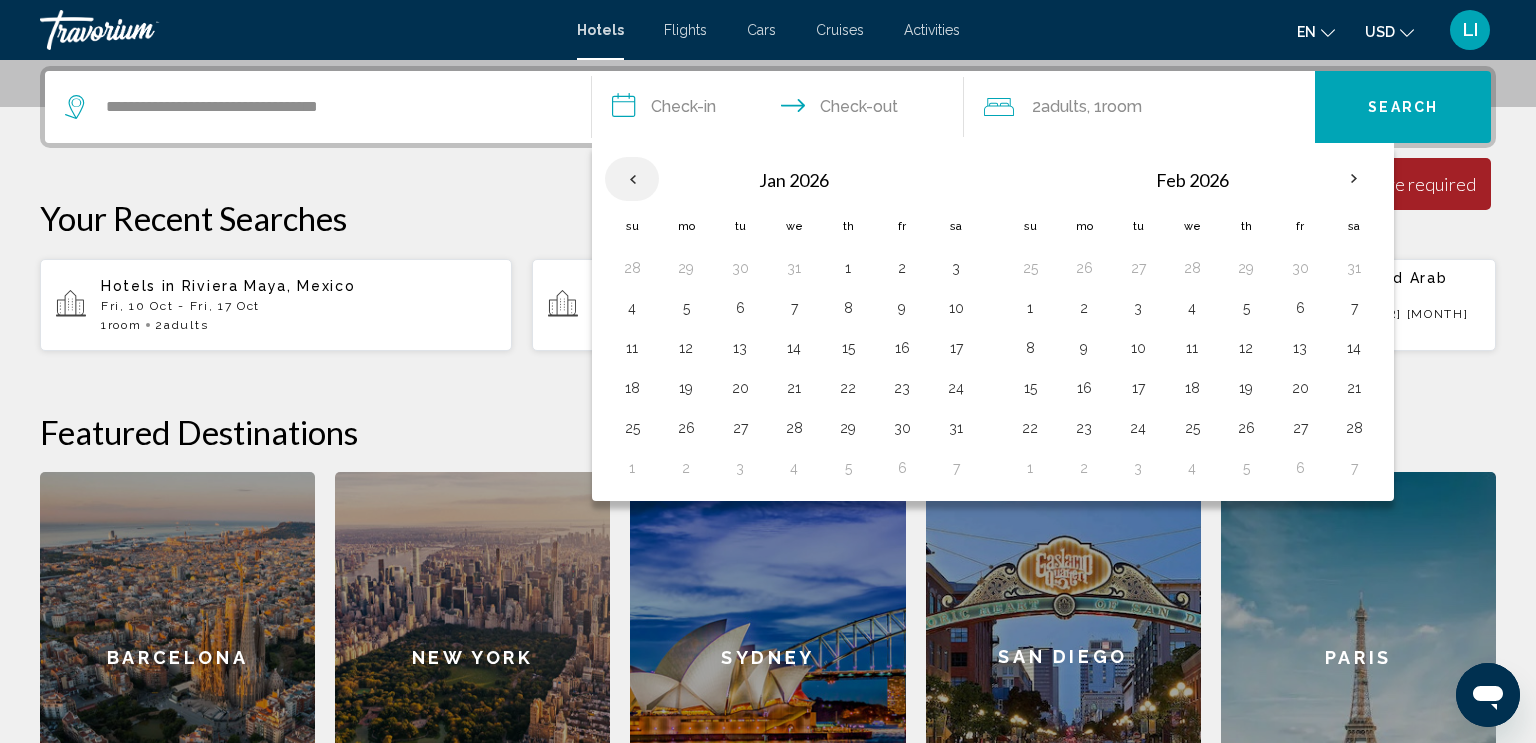 click at bounding box center (632, 179) 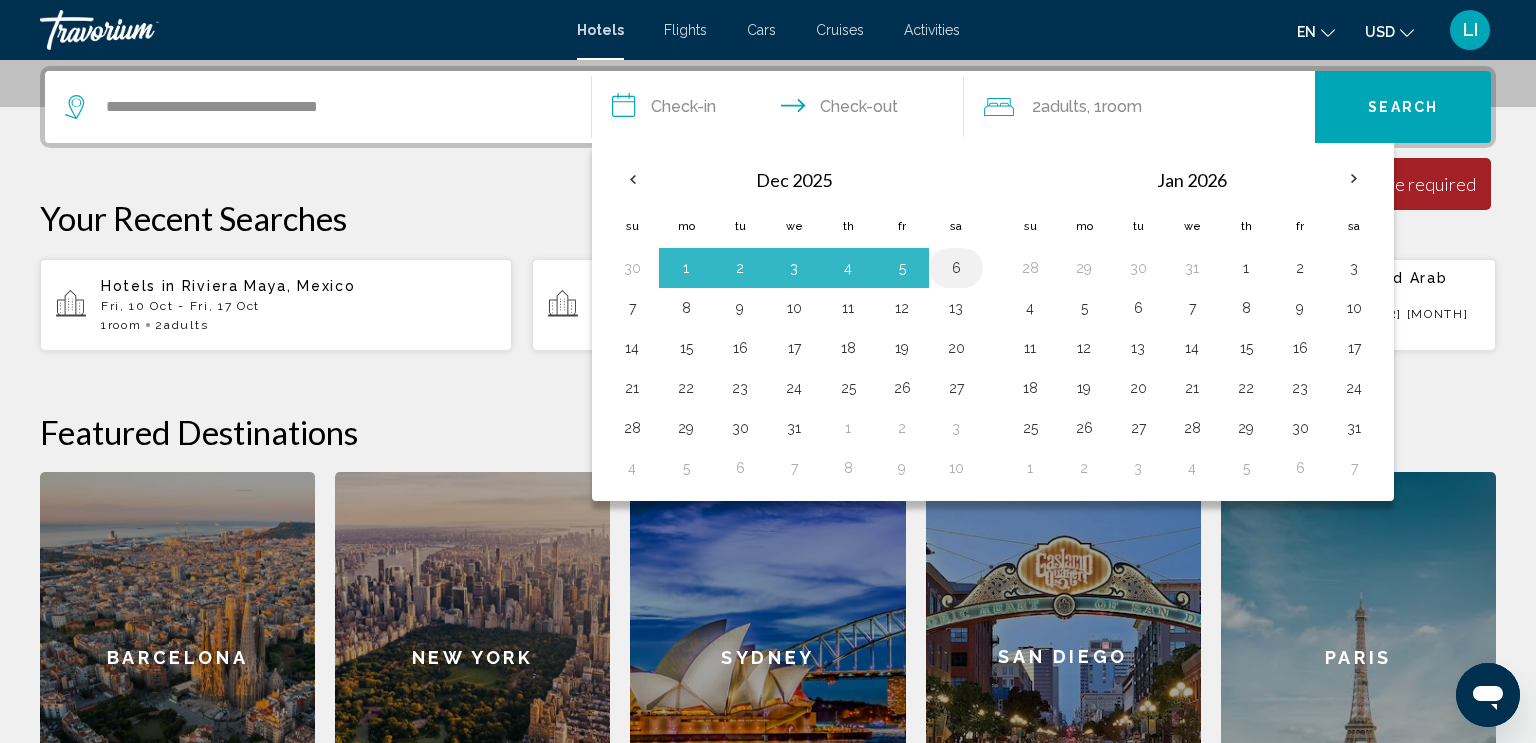 click on "6" at bounding box center [956, 268] 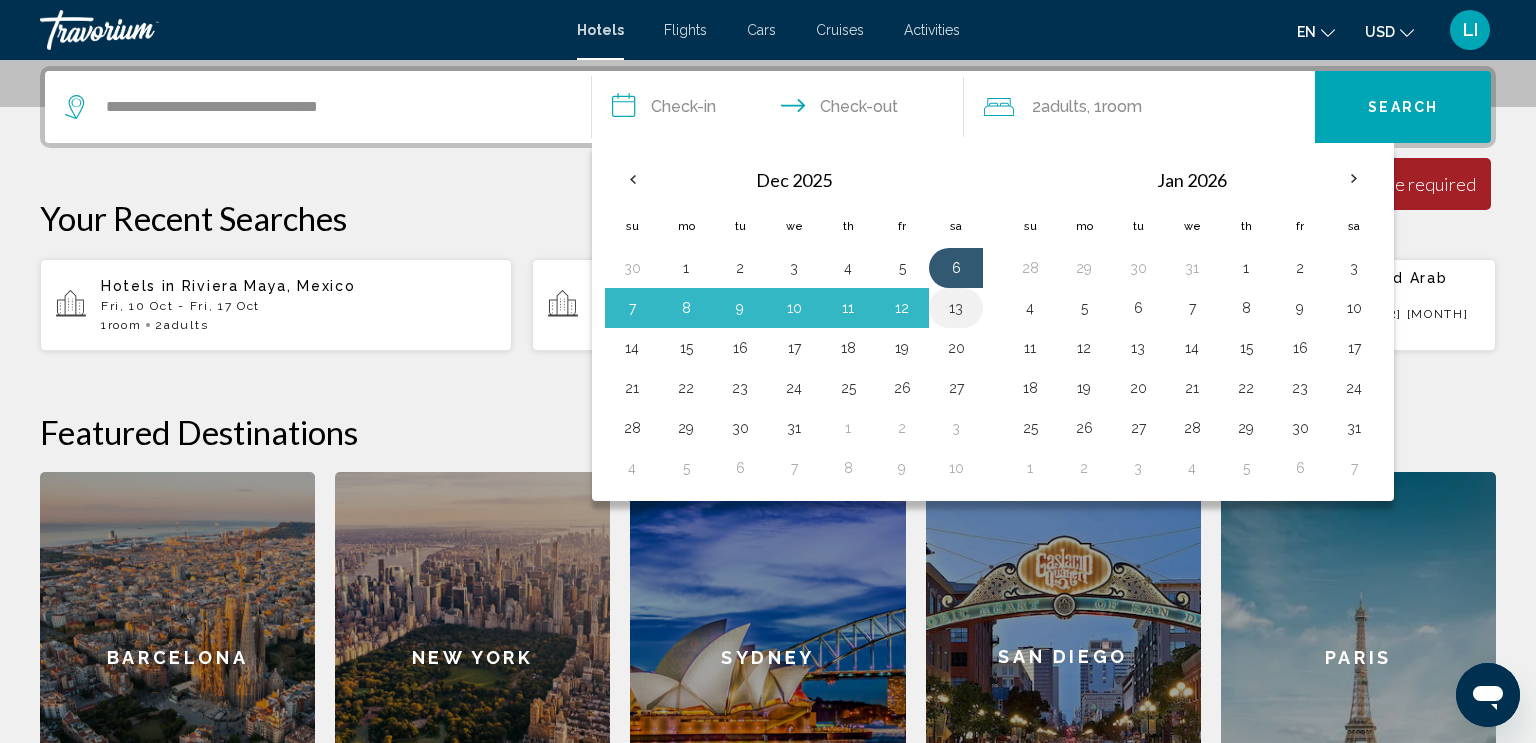 click on "13" at bounding box center (956, 308) 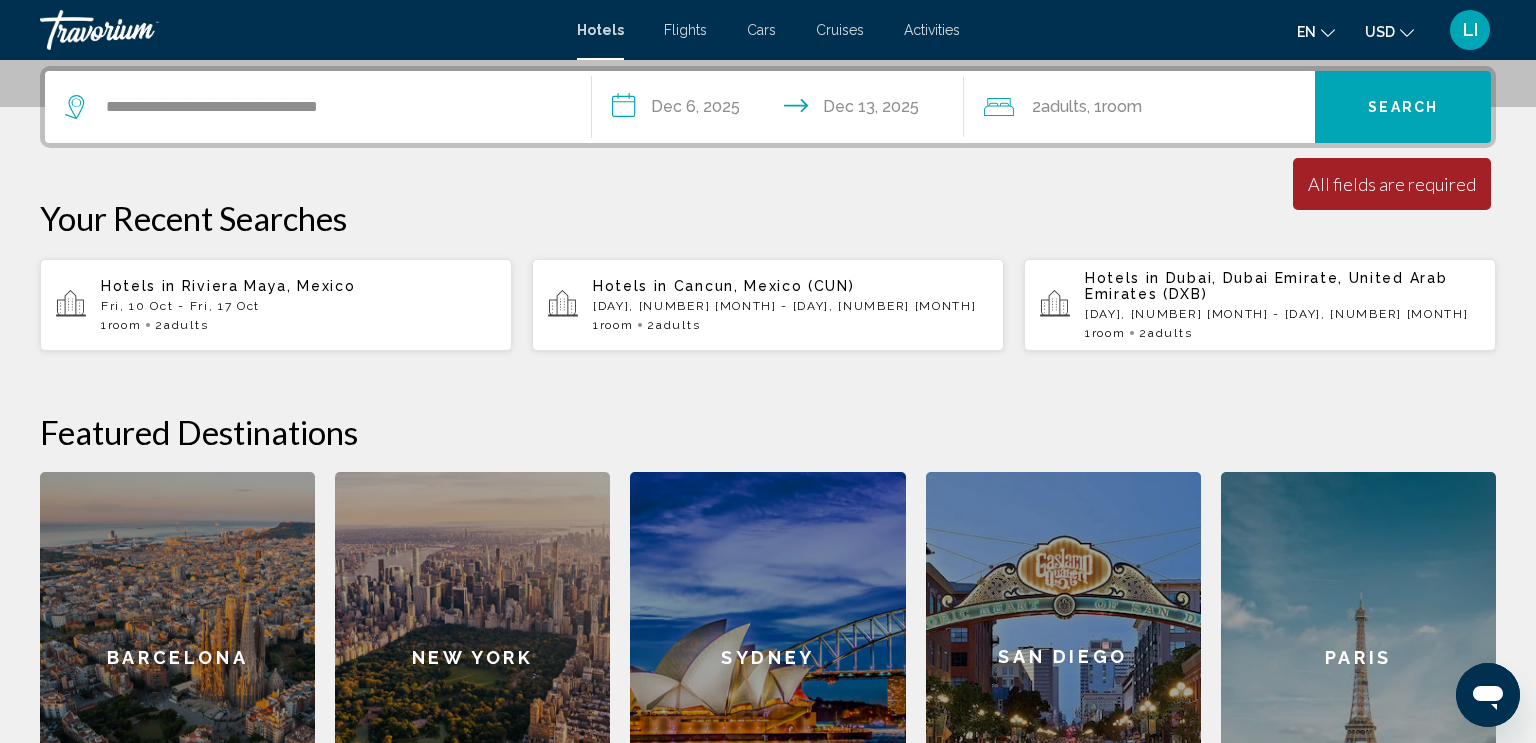 click on "Search" at bounding box center (1403, 108) 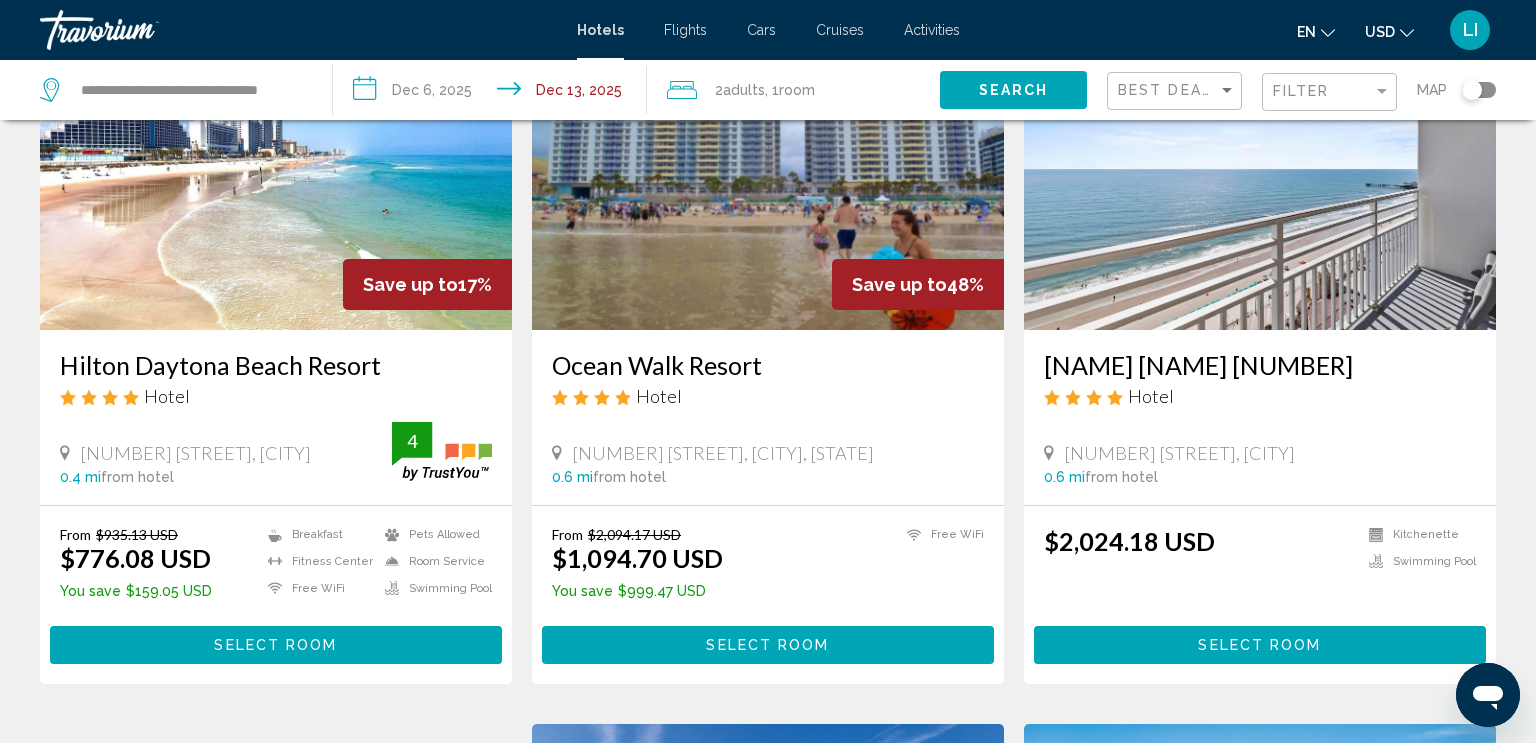 scroll, scrollTop: 177, scrollLeft: 0, axis: vertical 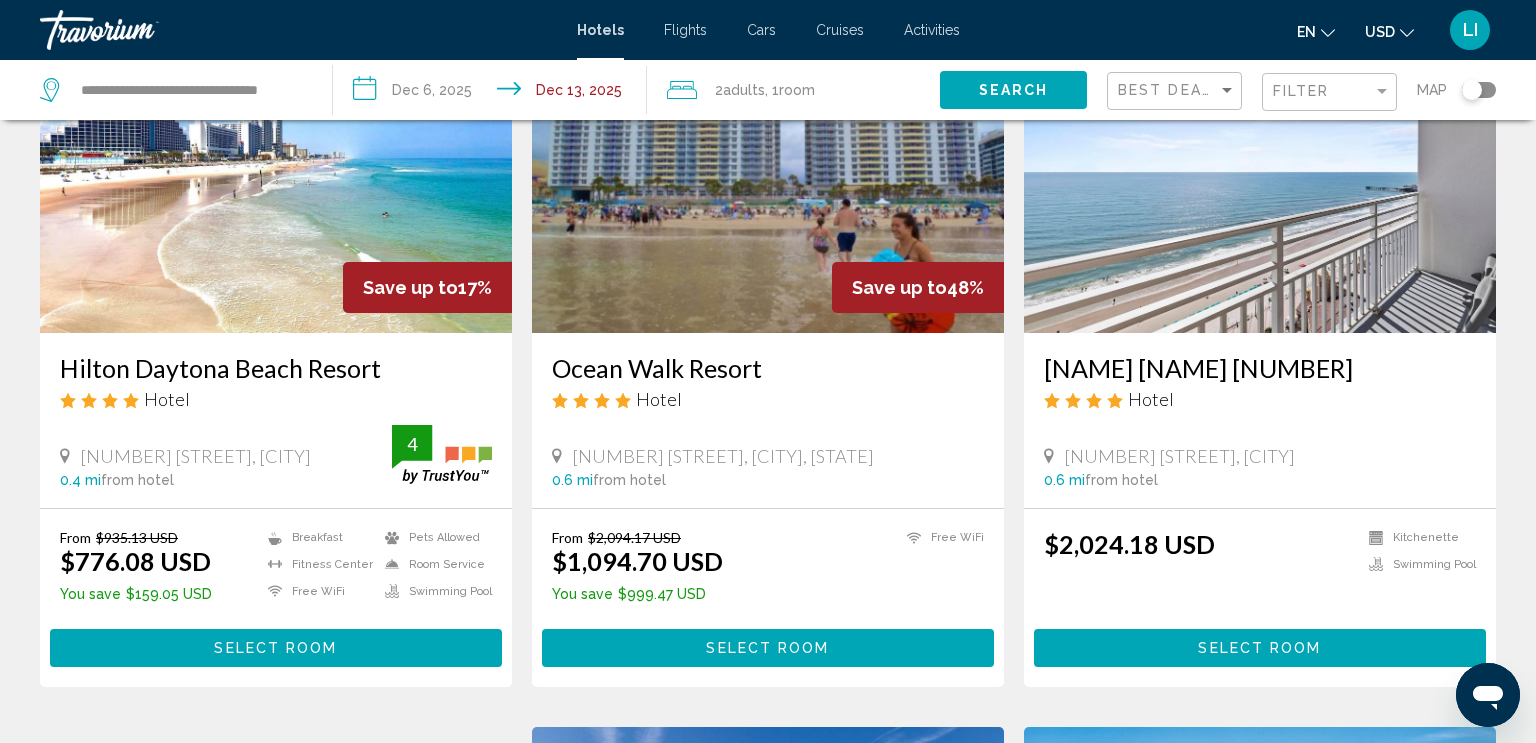 click on "**********" 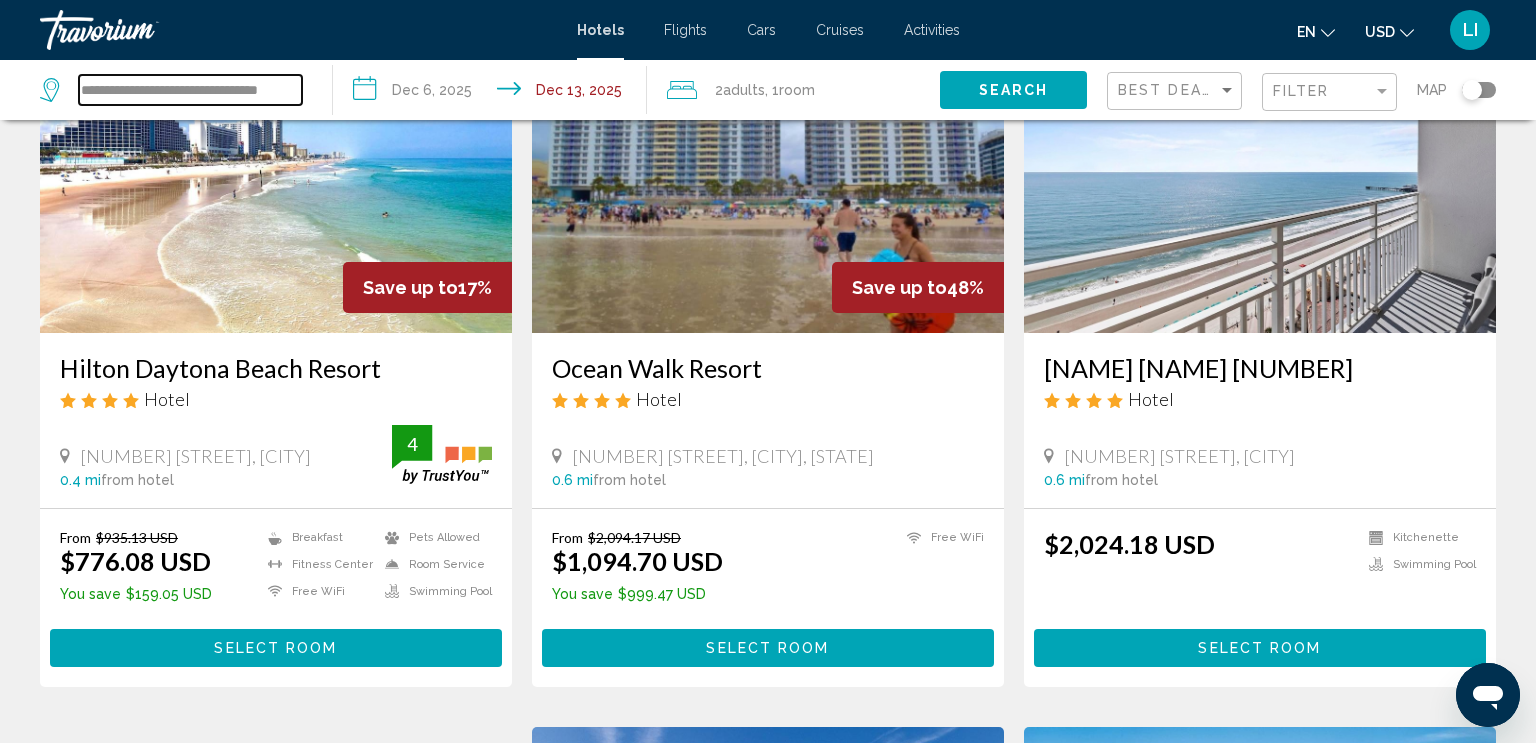 click on "**********" at bounding box center (190, 90) 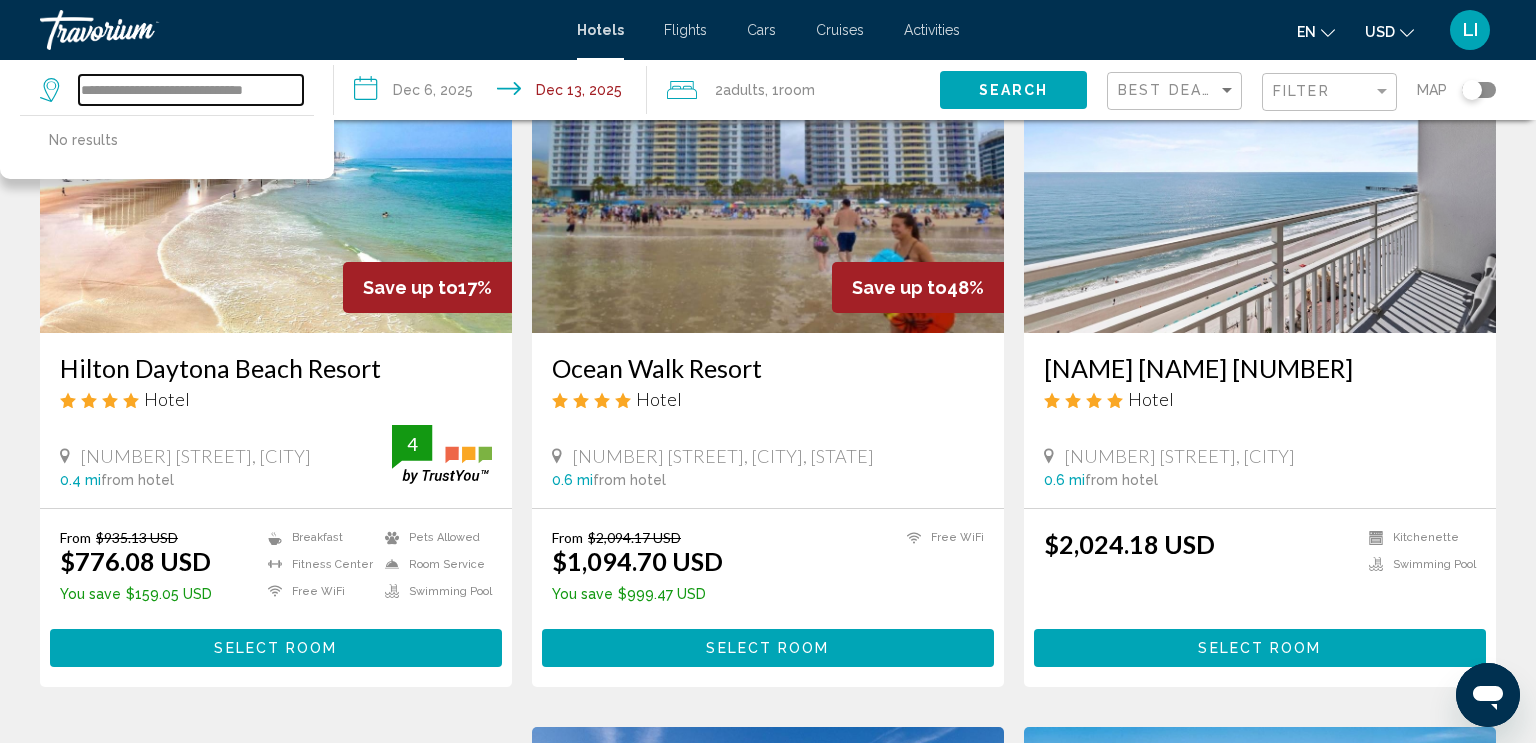 scroll, scrollTop: 0, scrollLeft: 0, axis: both 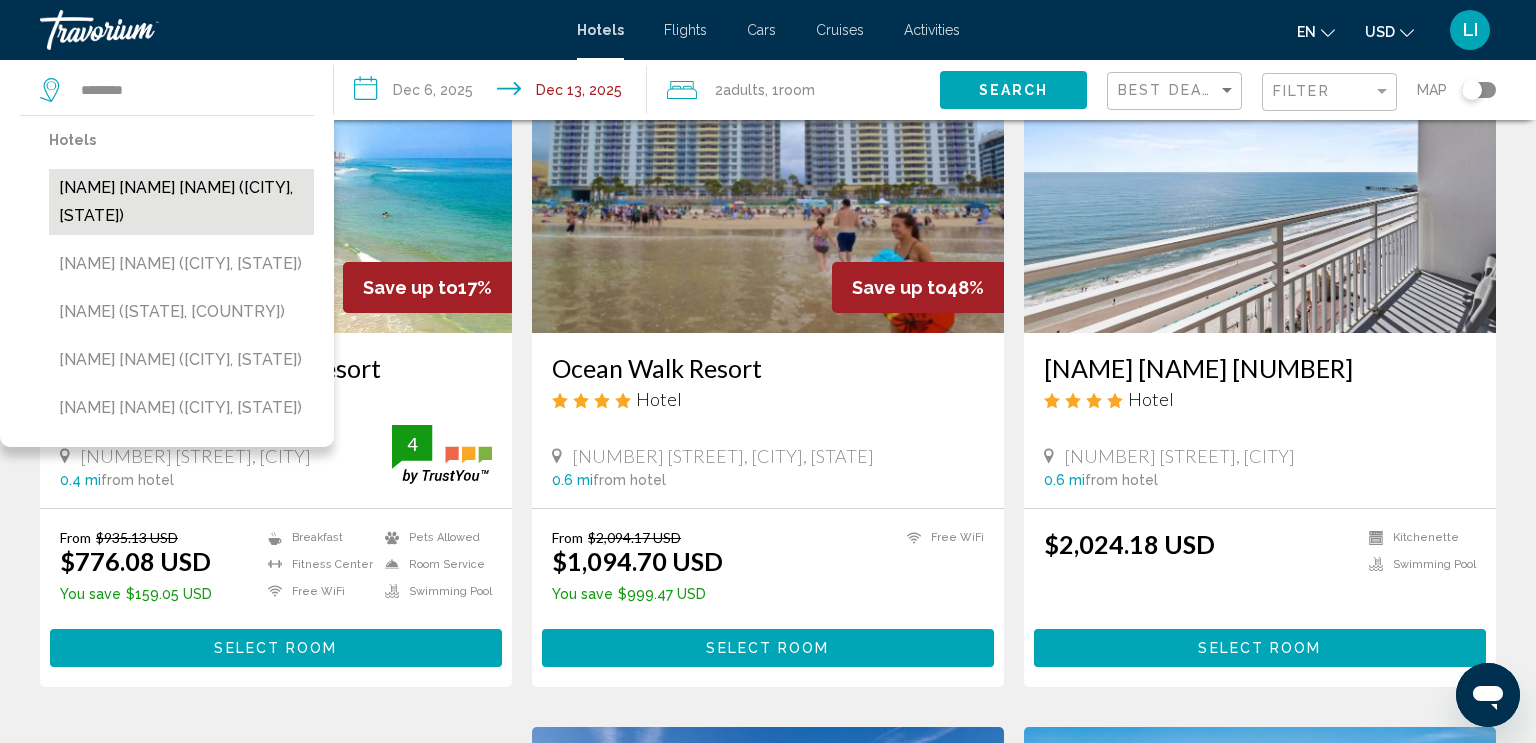 click on "[NAME] [NAME] [NAME] ([CITY], [STATE])" at bounding box center (181, 202) 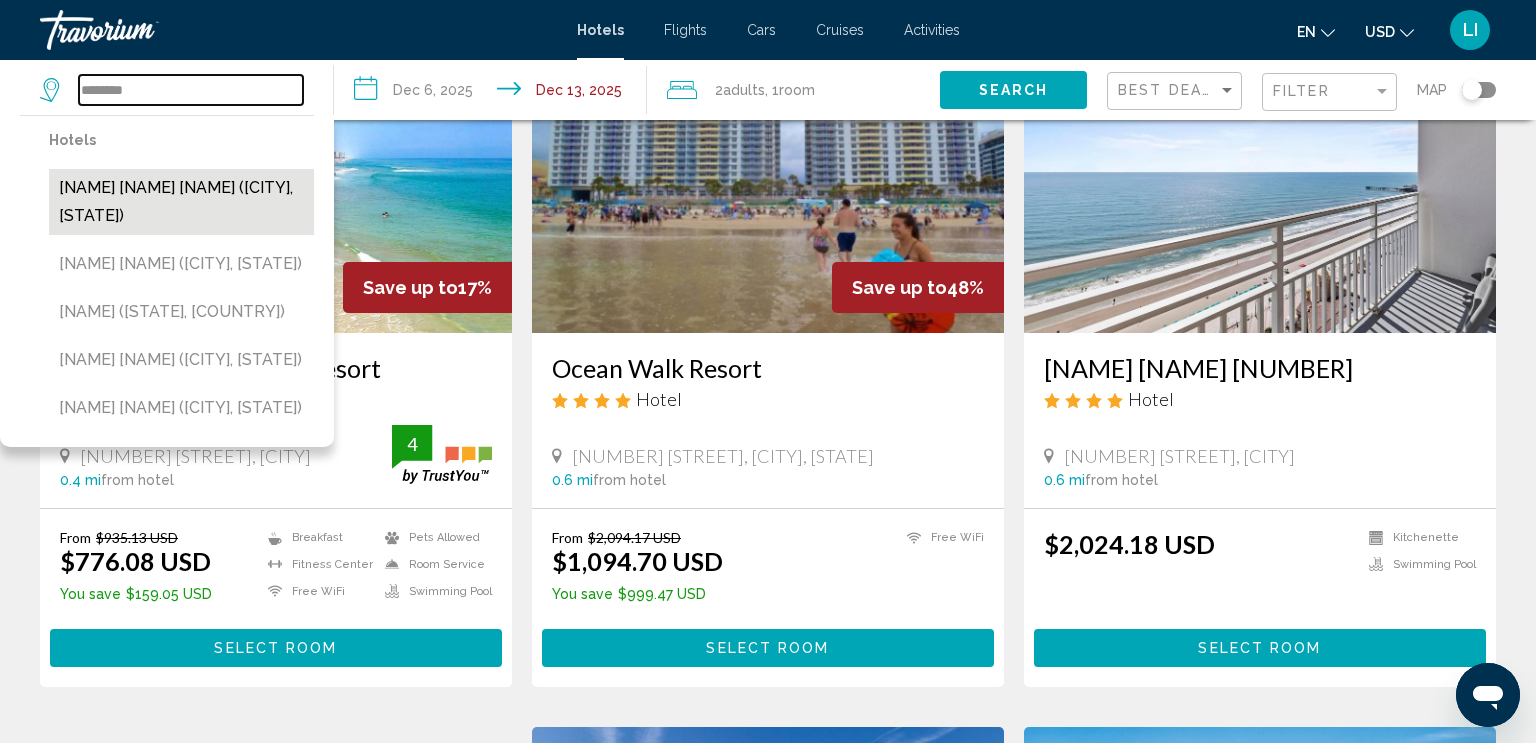 type on "**********" 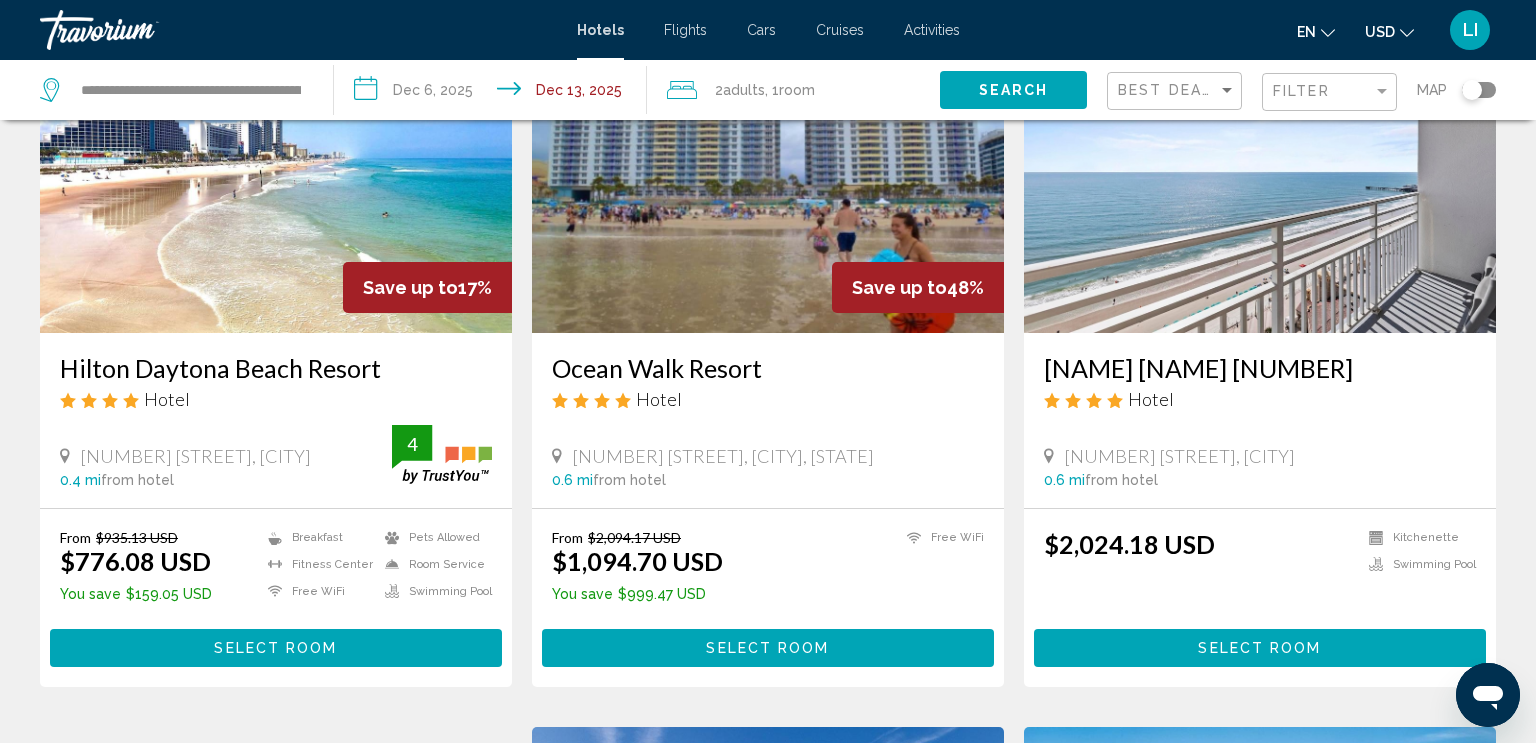 click on "Search" 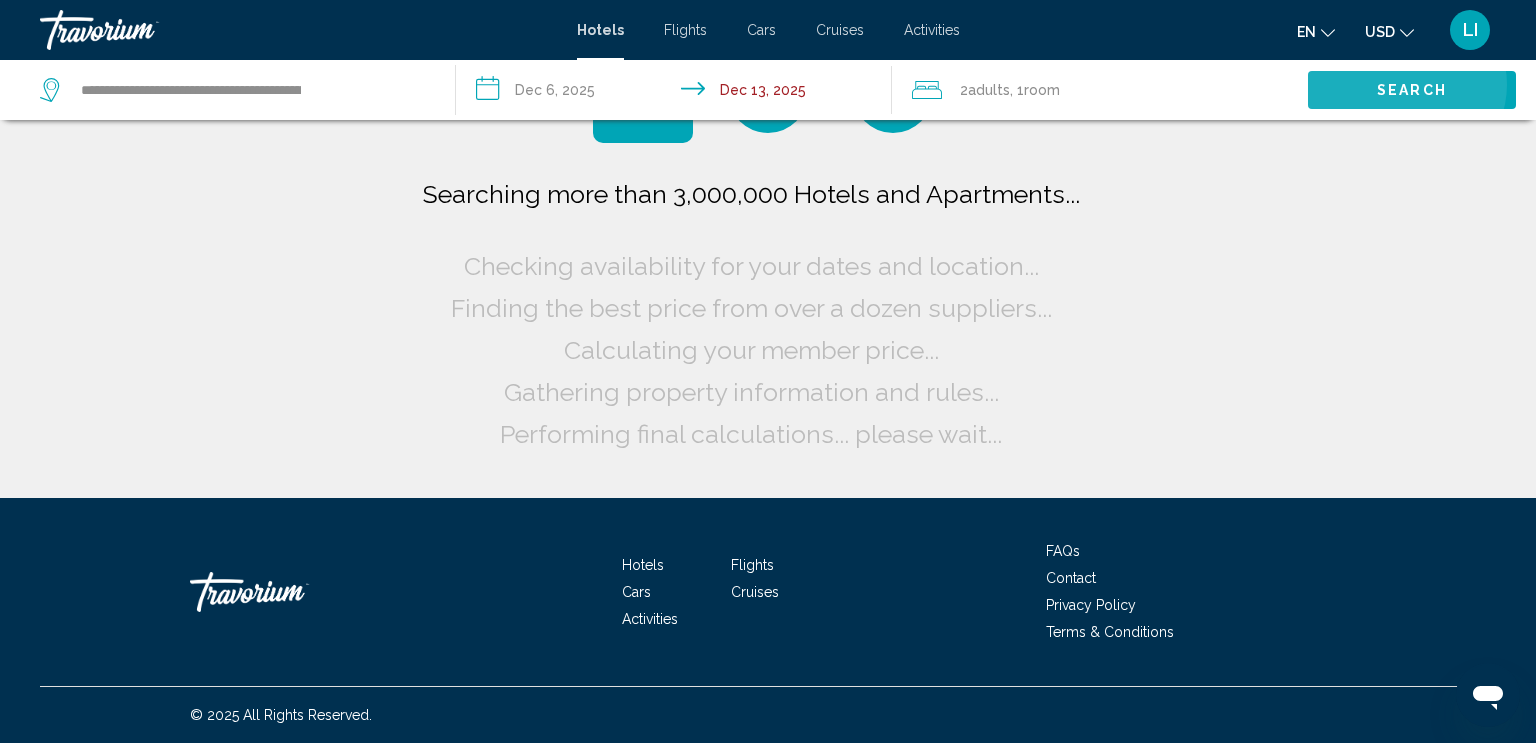 scroll, scrollTop: 0, scrollLeft: 0, axis: both 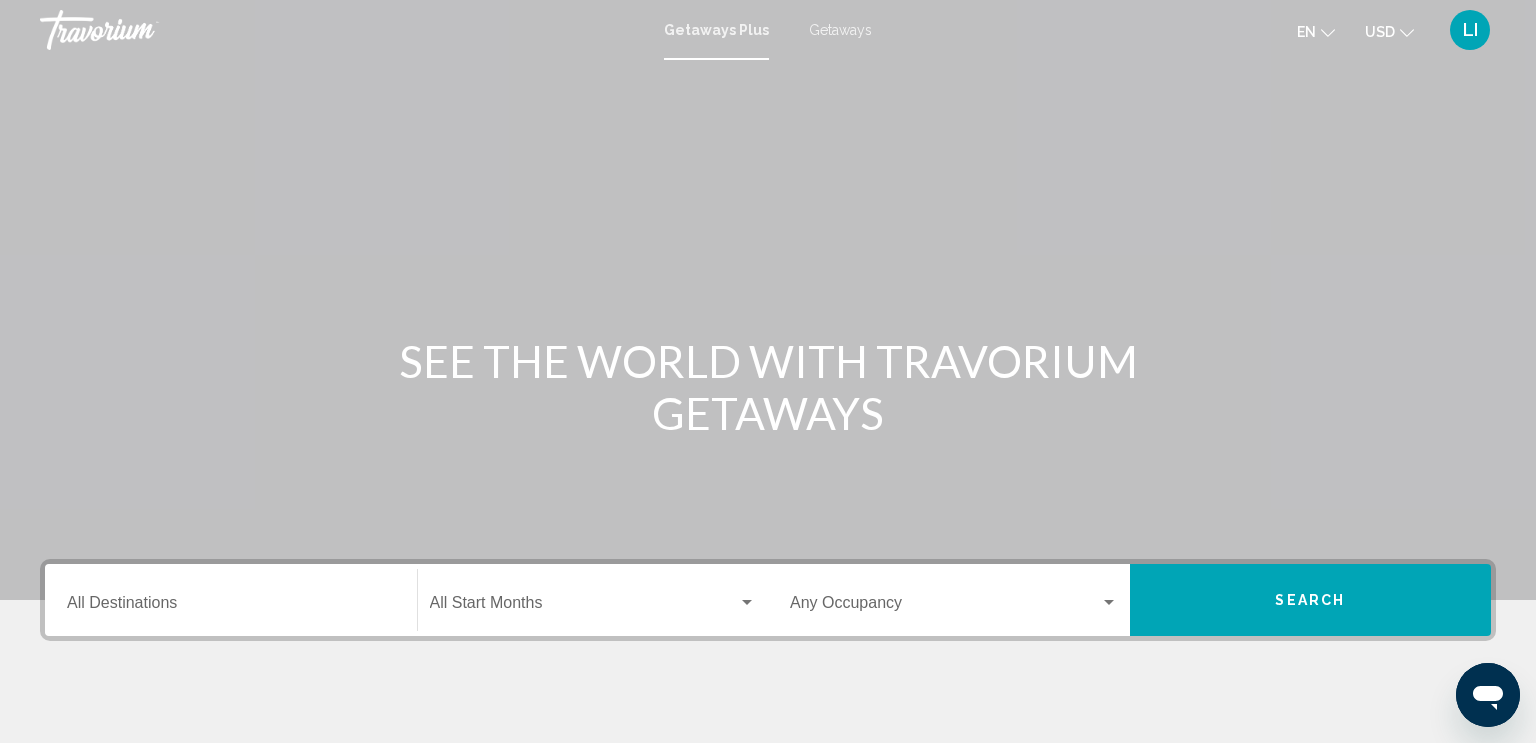 click on "Destination All Destinations" at bounding box center (231, 607) 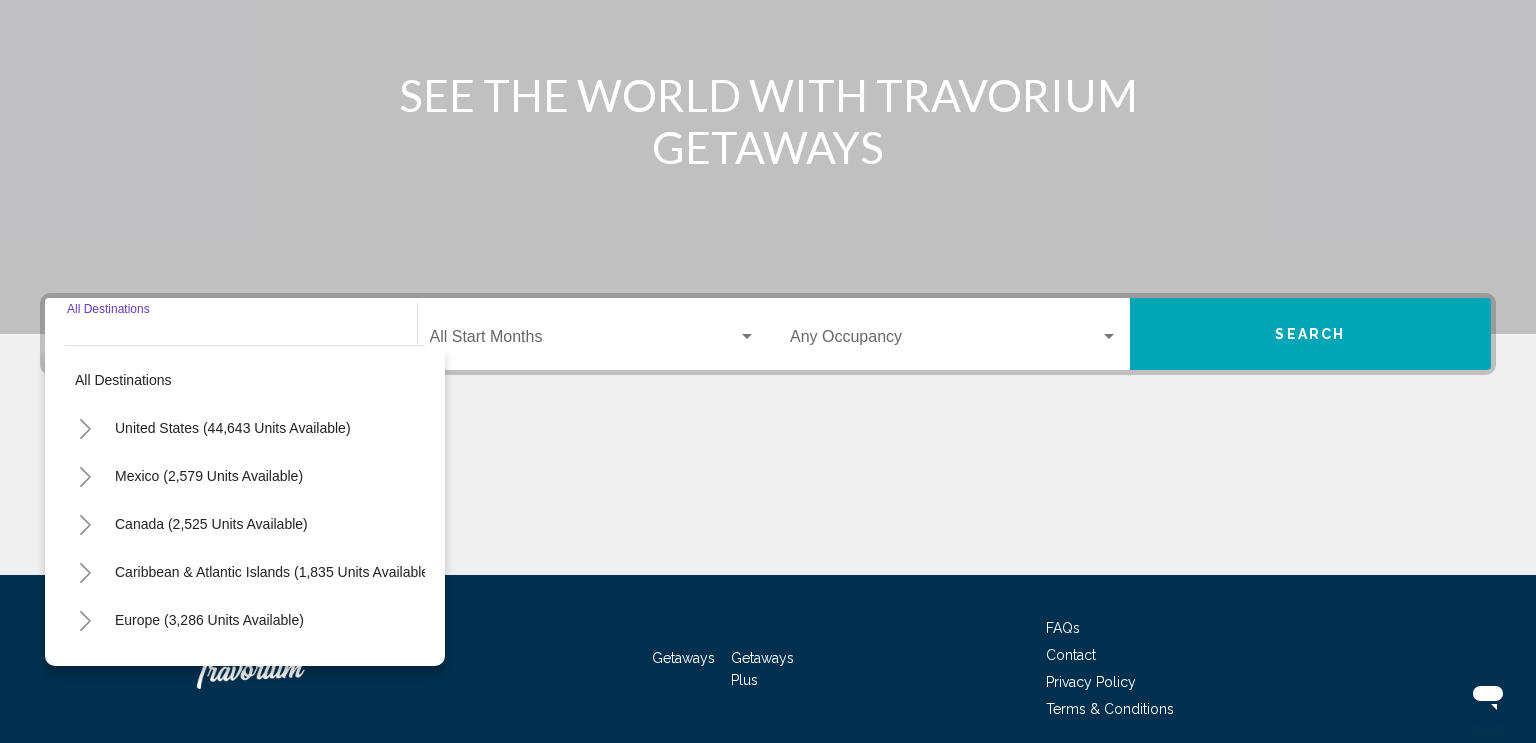 scroll, scrollTop: 342, scrollLeft: 0, axis: vertical 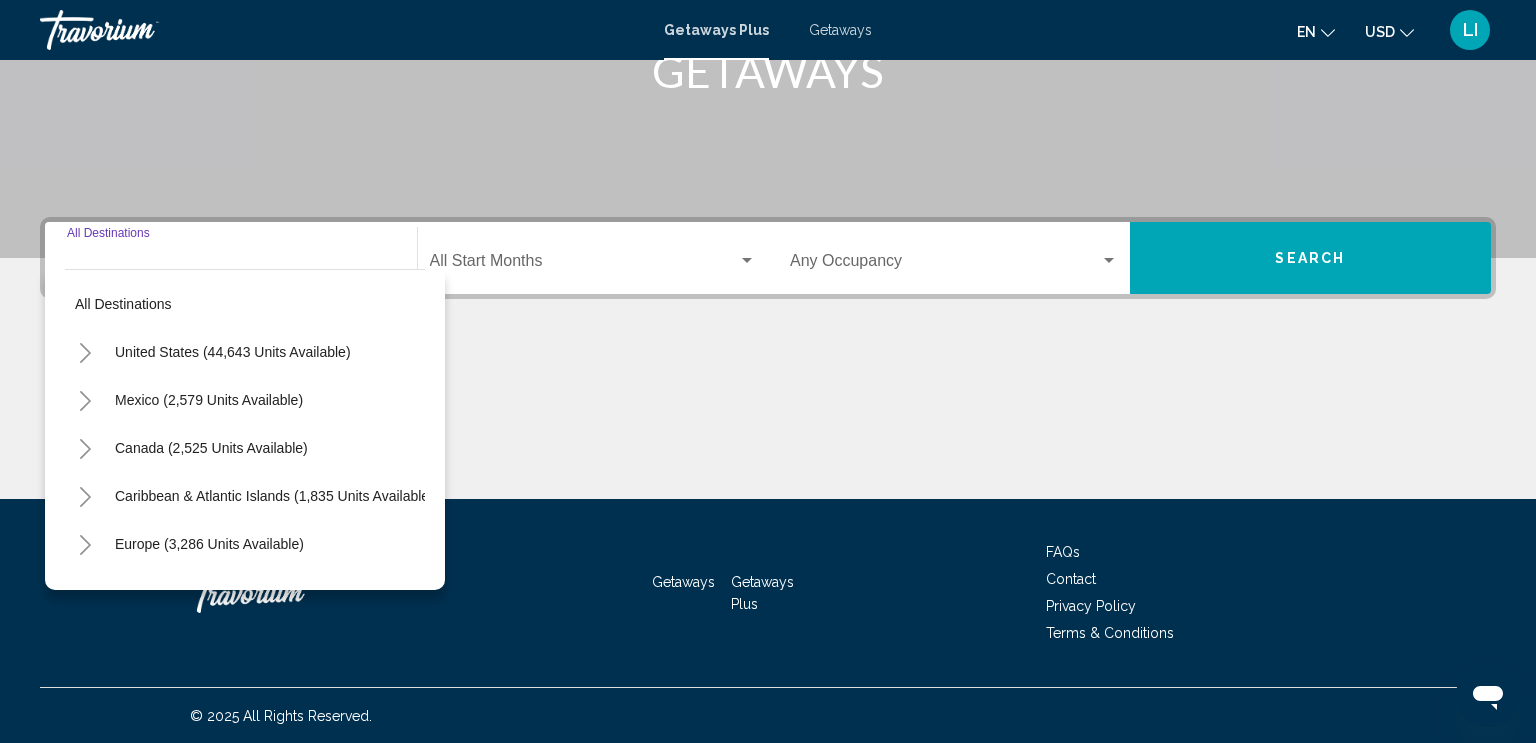 click 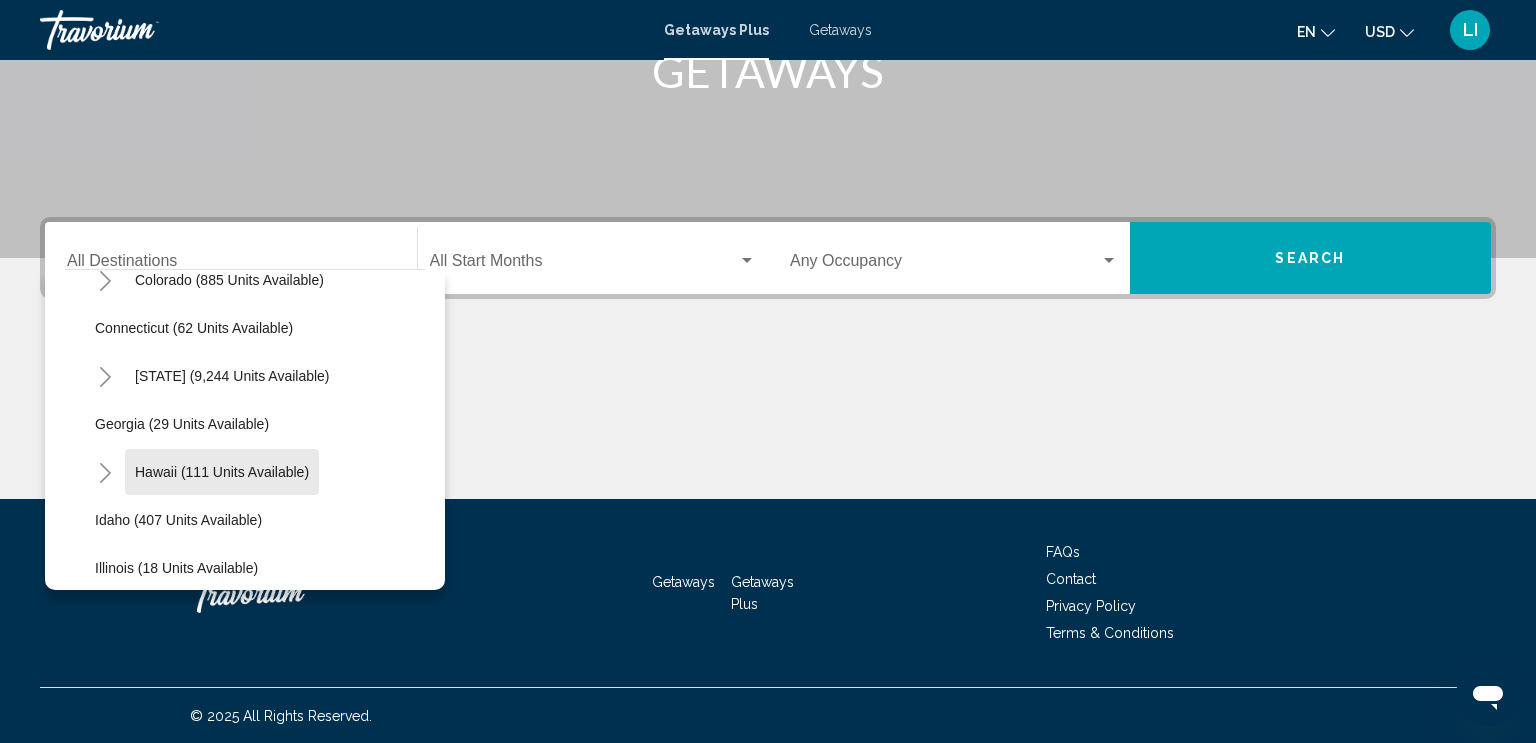 scroll, scrollTop: 238, scrollLeft: 0, axis: vertical 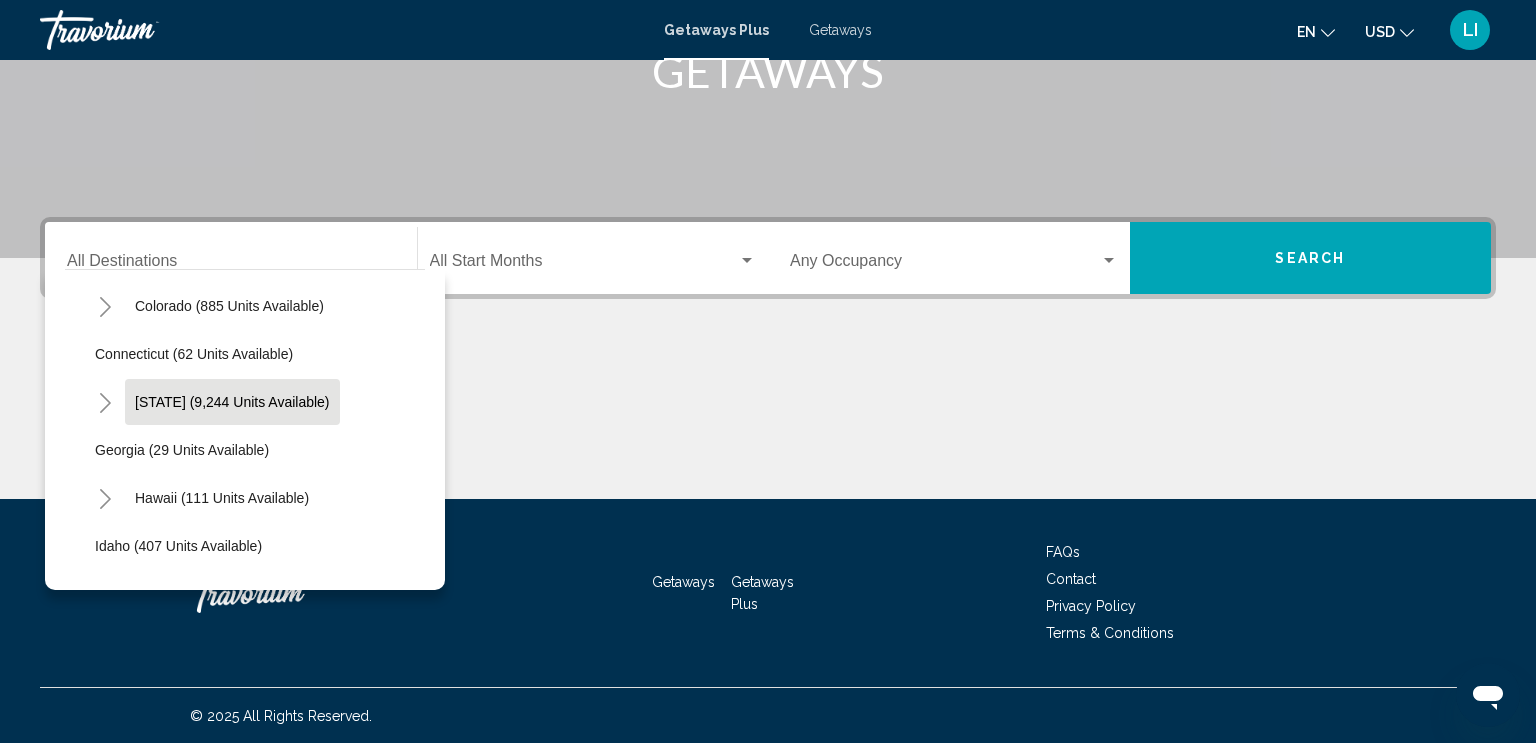 click on "Florida (9,244 units available)" 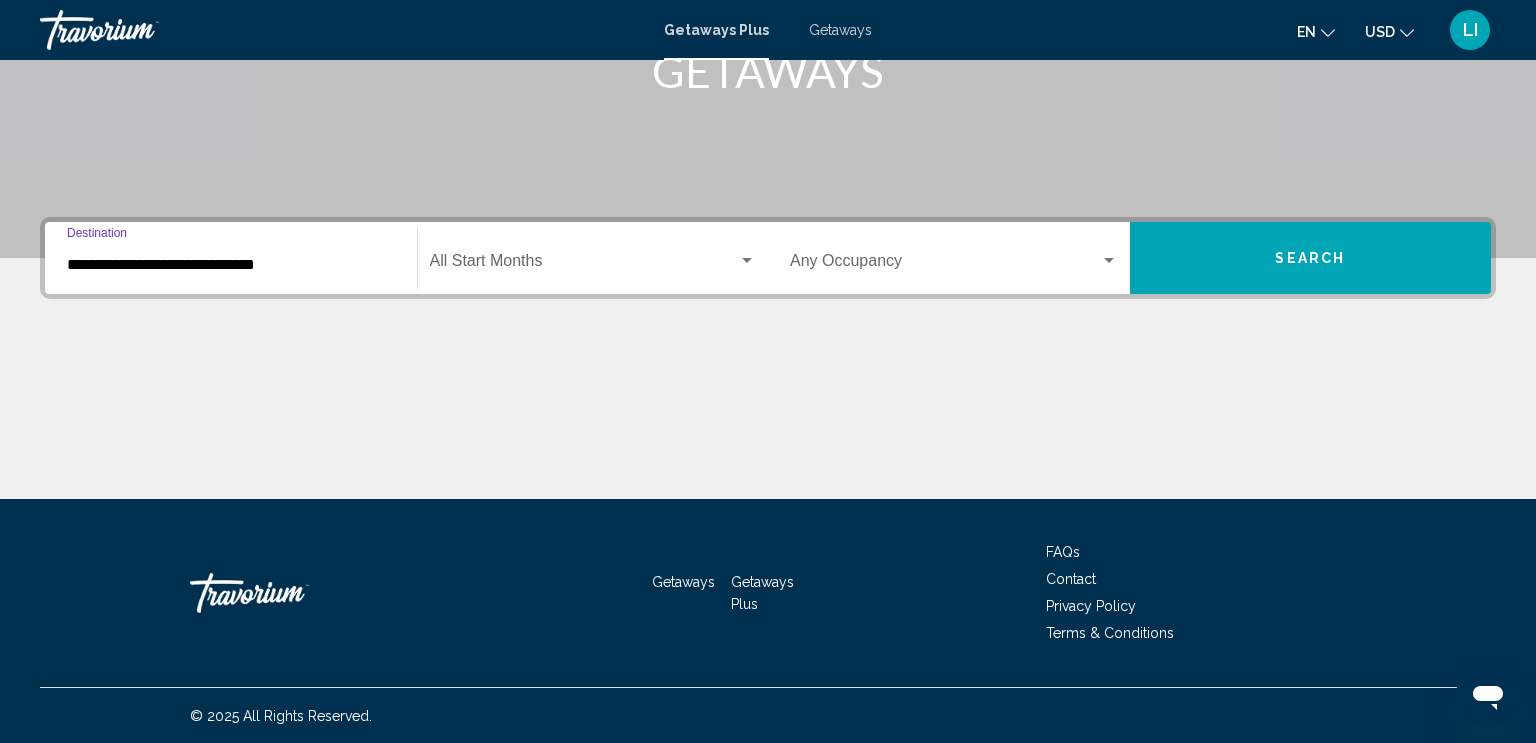 click on "Search" at bounding box center (1310, 259) 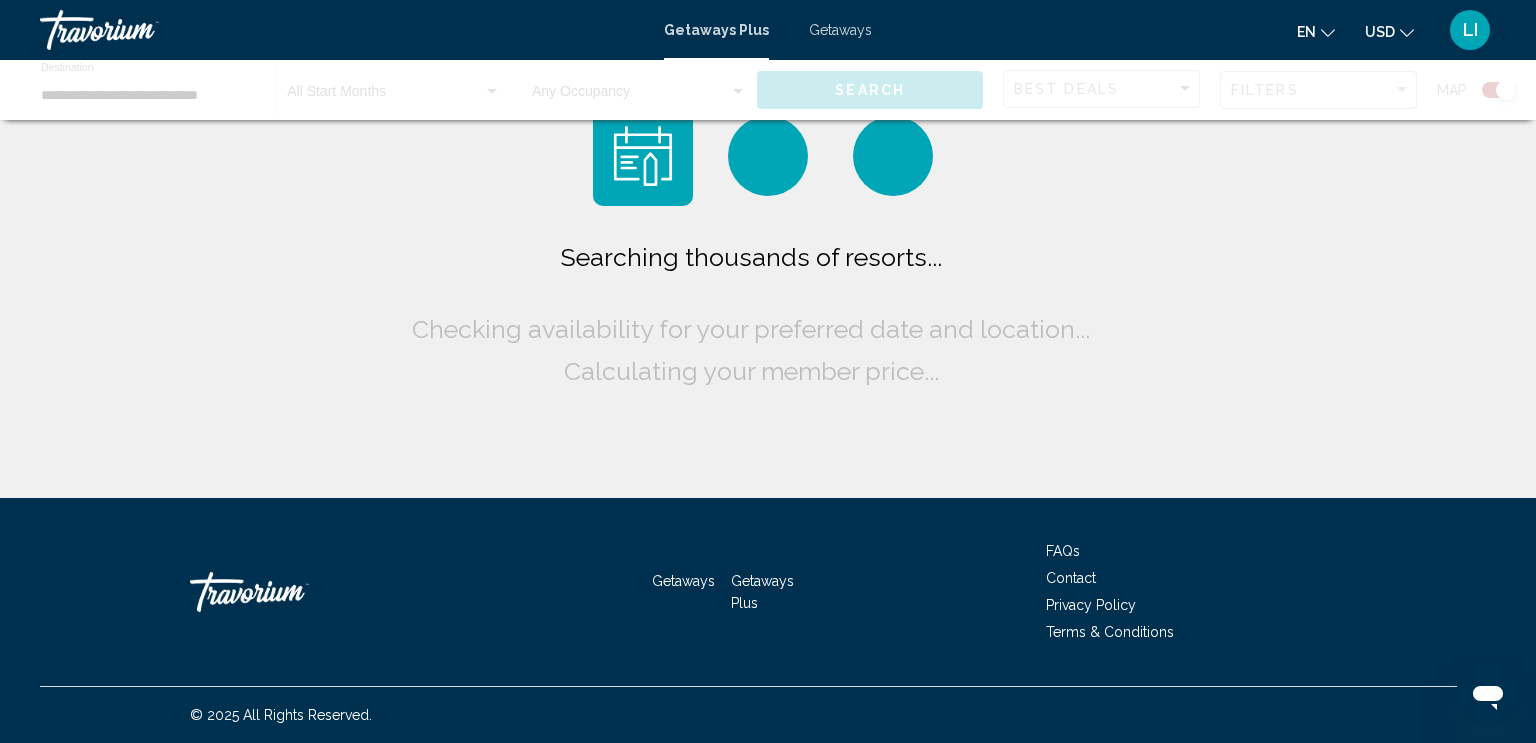 scroll, scrollTop: 0, scrollLeft: 0, axis: both 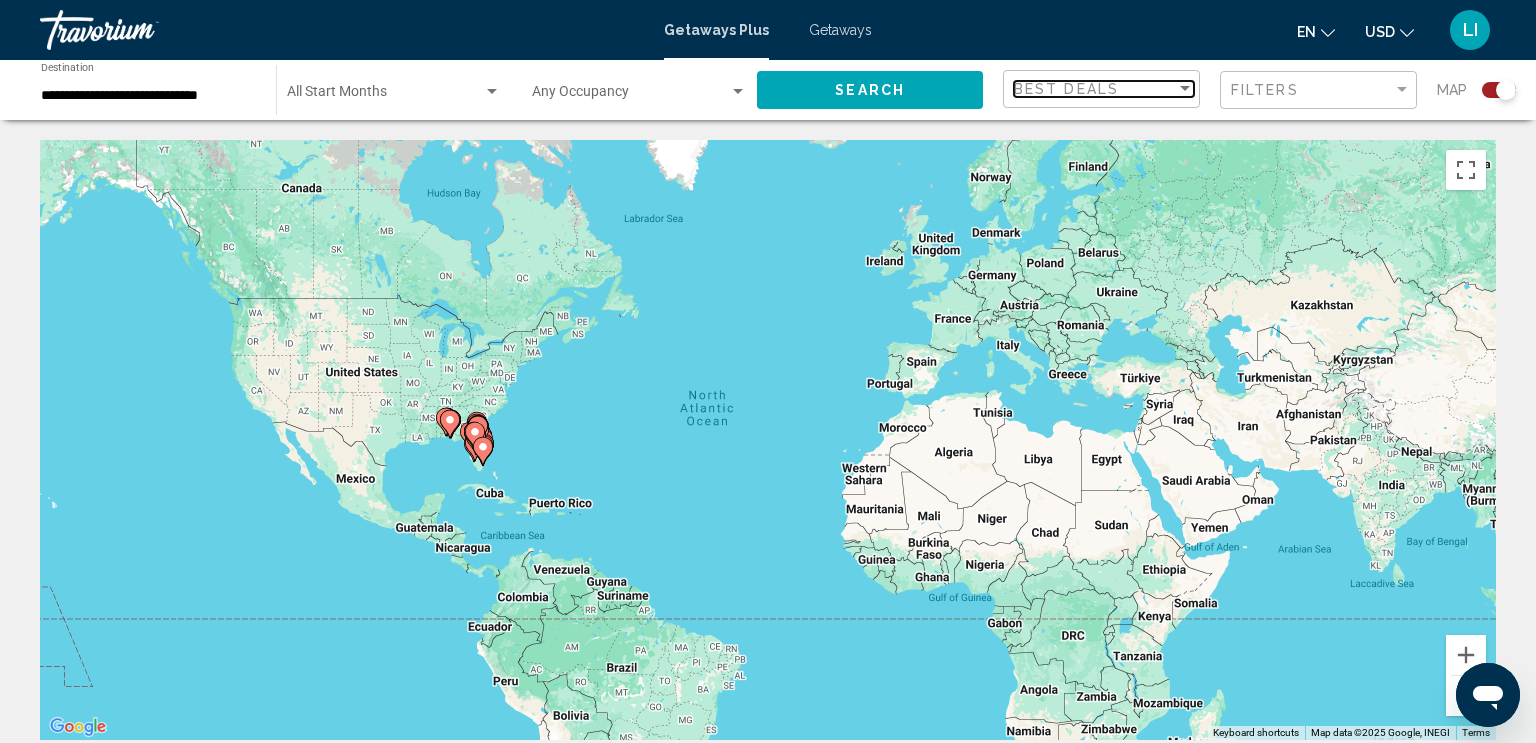 click at bounding box center [1185, 88] 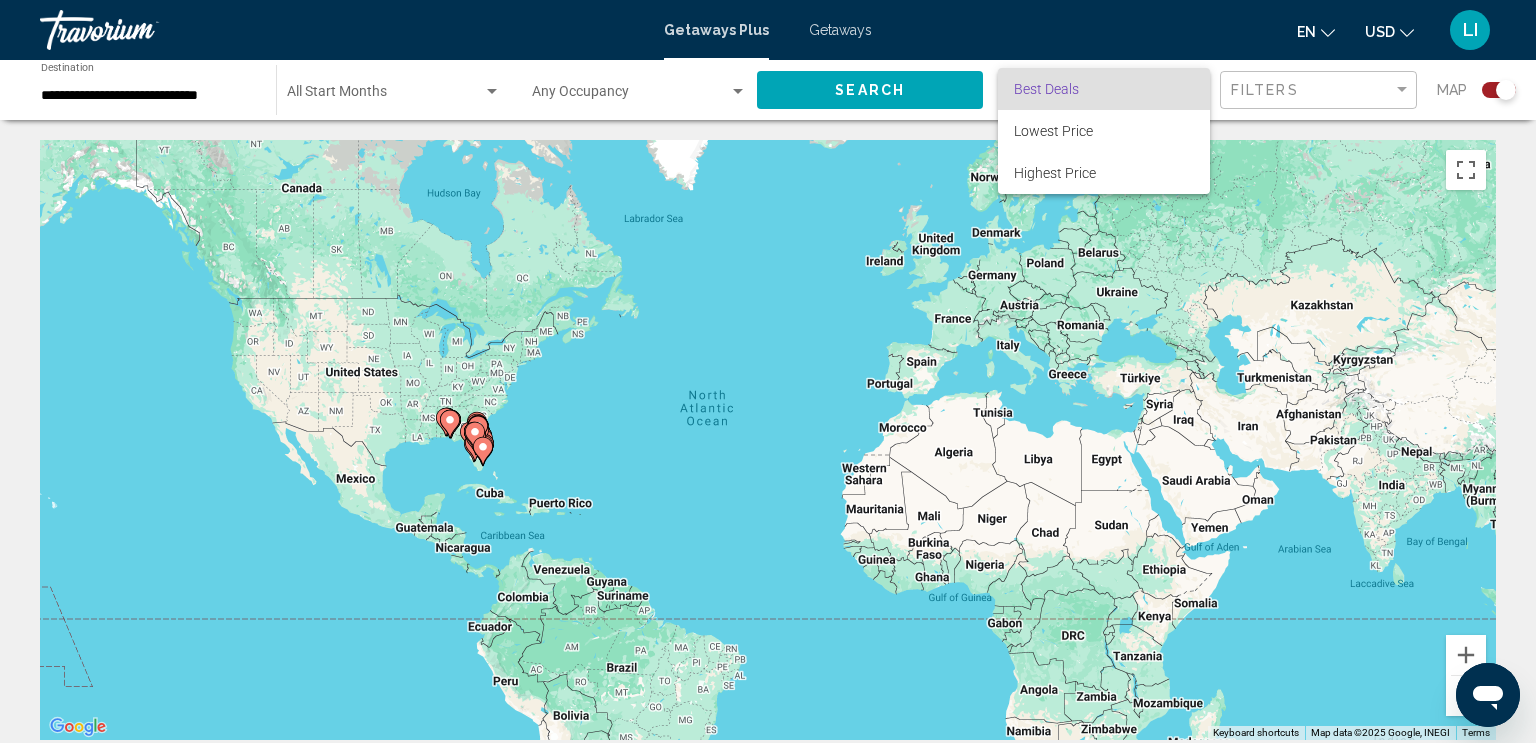 click at bounding box center [768, 371] 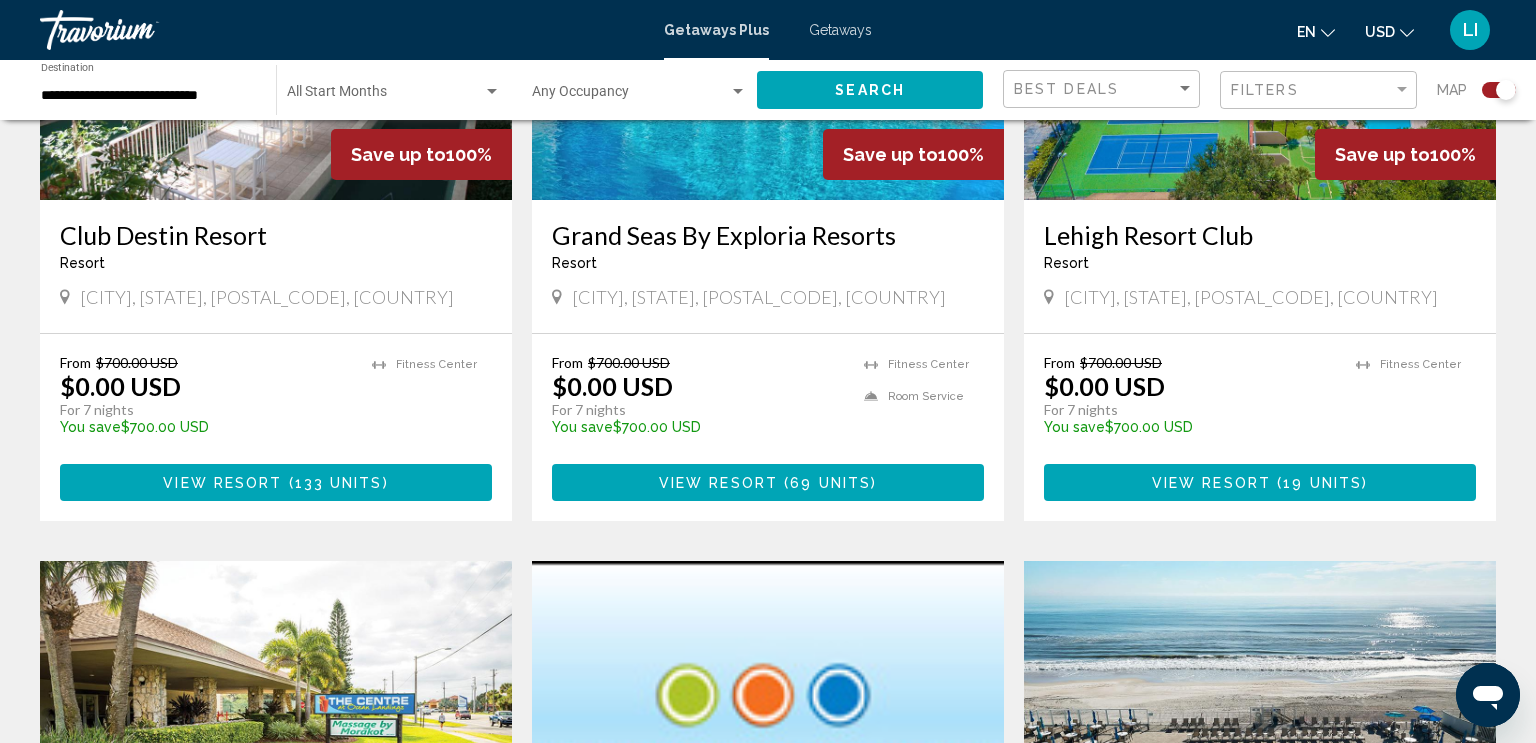 scroll, scrollTop: 951, scrollLeft: 0, axis: vertical 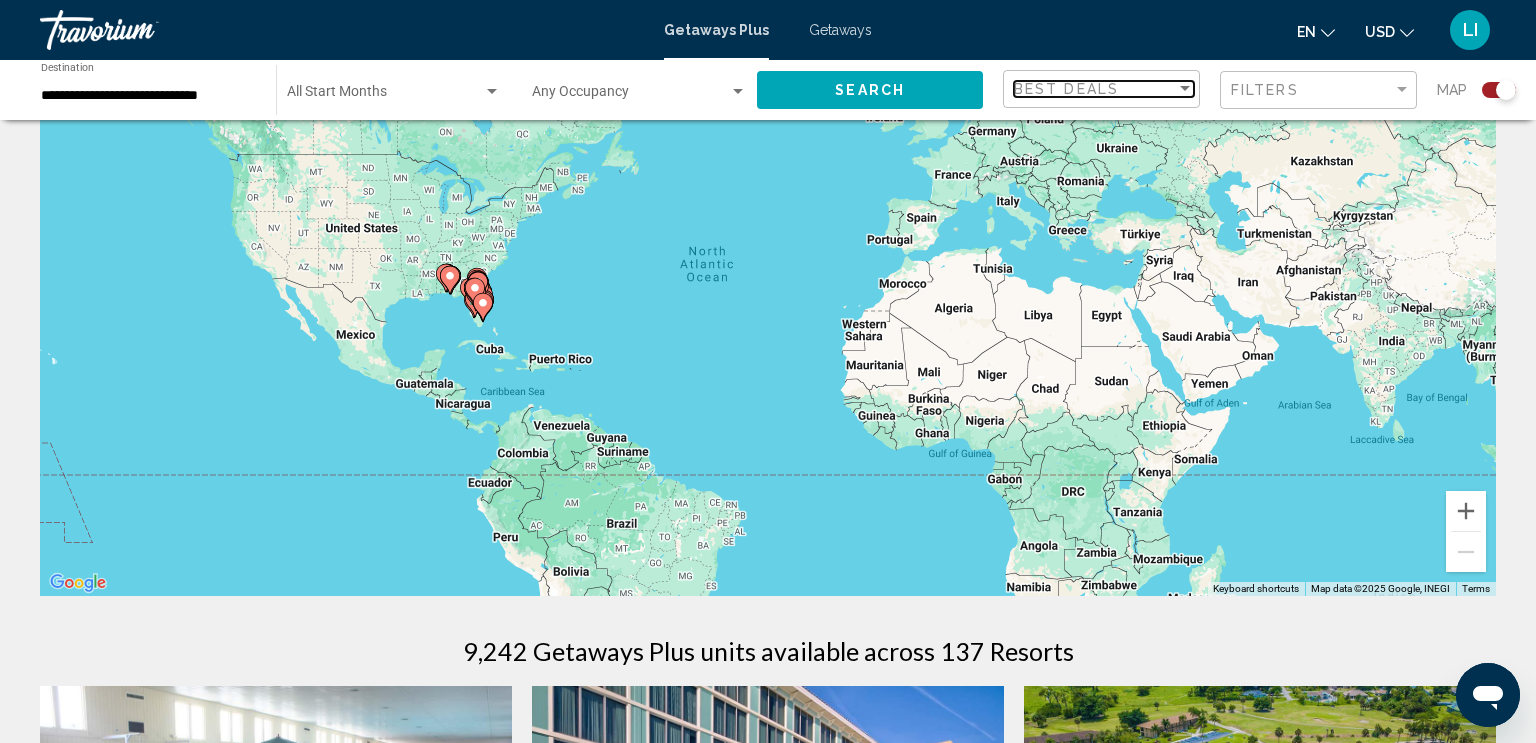 click on "Best Deals" at bounding box center (1095, 89) 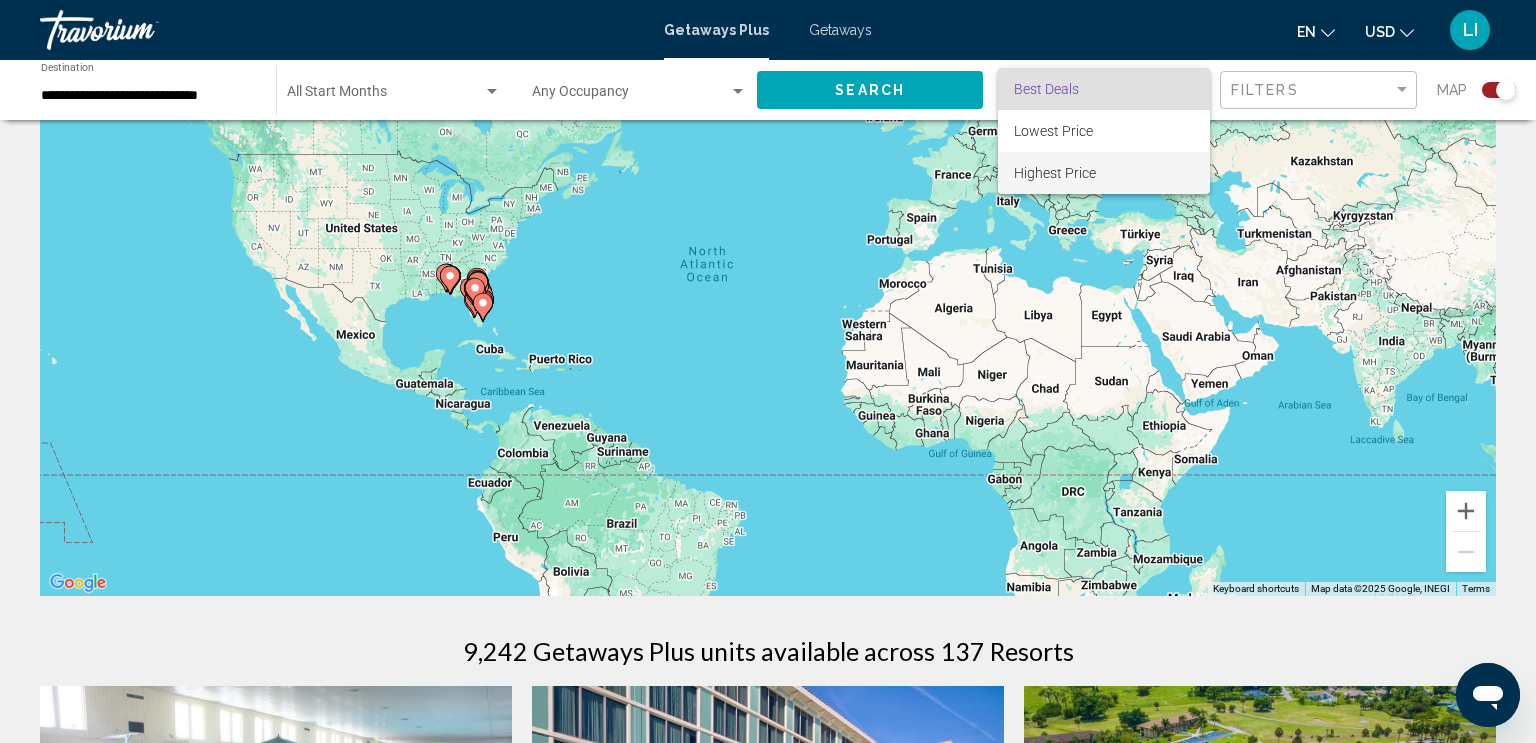 click on "Highest Price" at bounding box center (1104, 173) 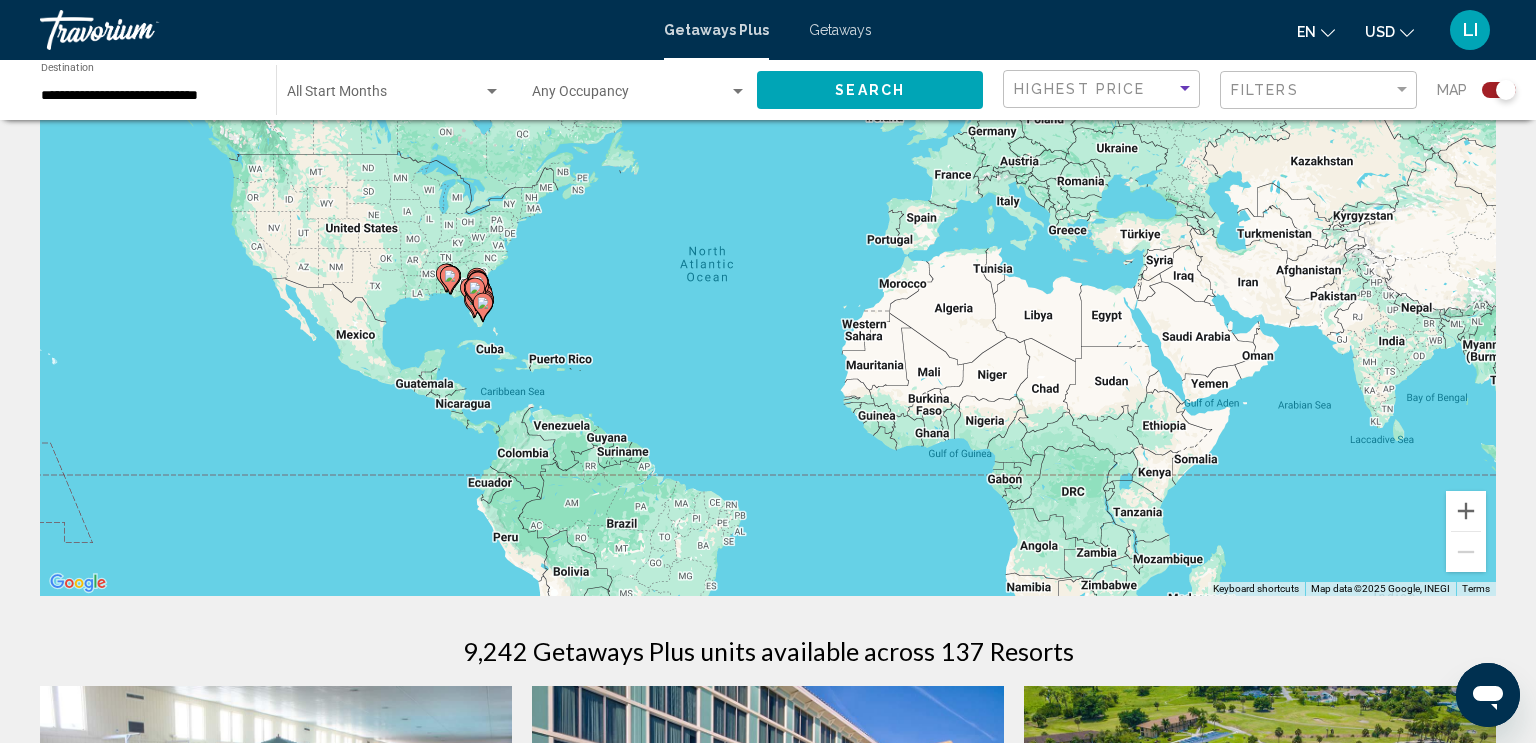 click 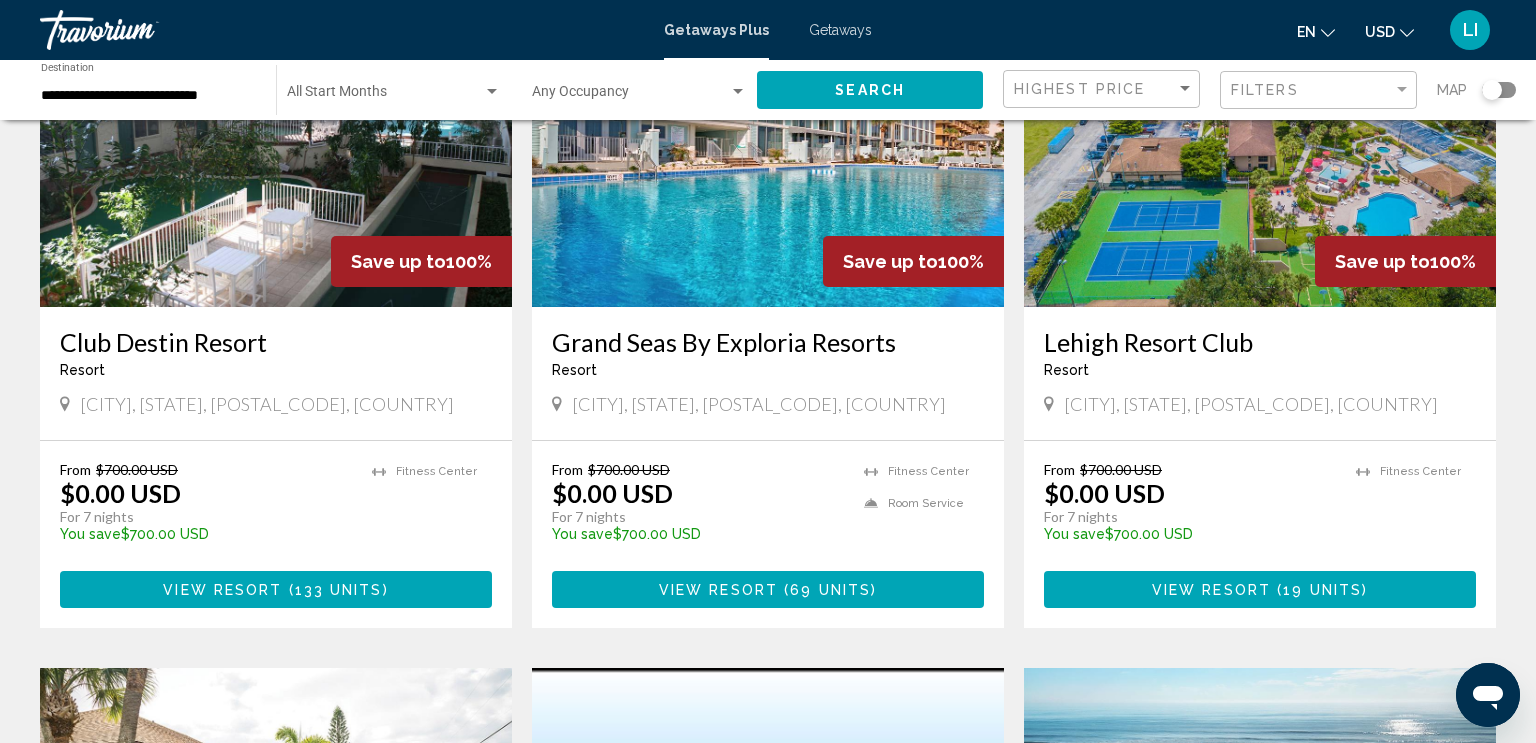 scroll, scrollTop: 229, scrollLeft: 0, axis: vertical 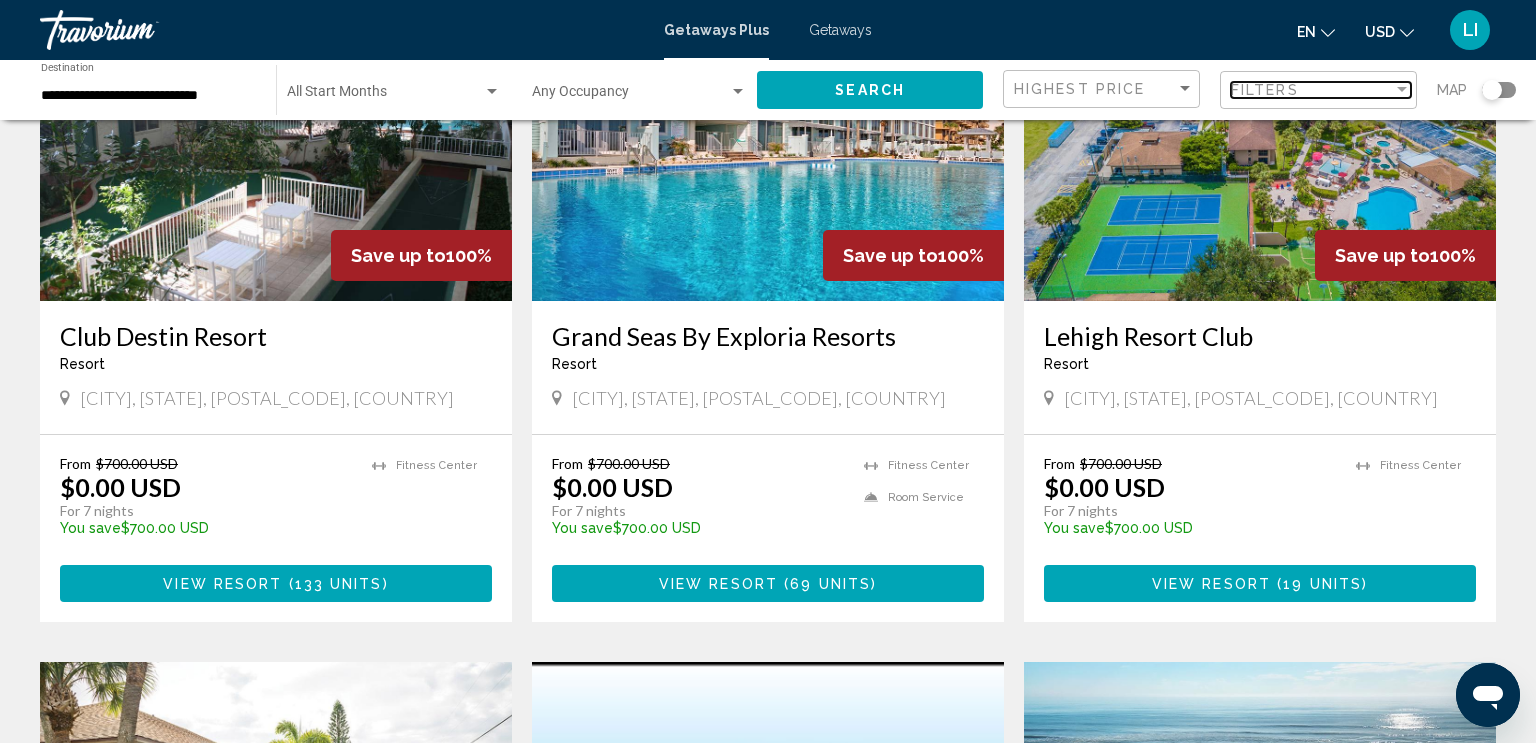 click at bounding box center (1402, 89) 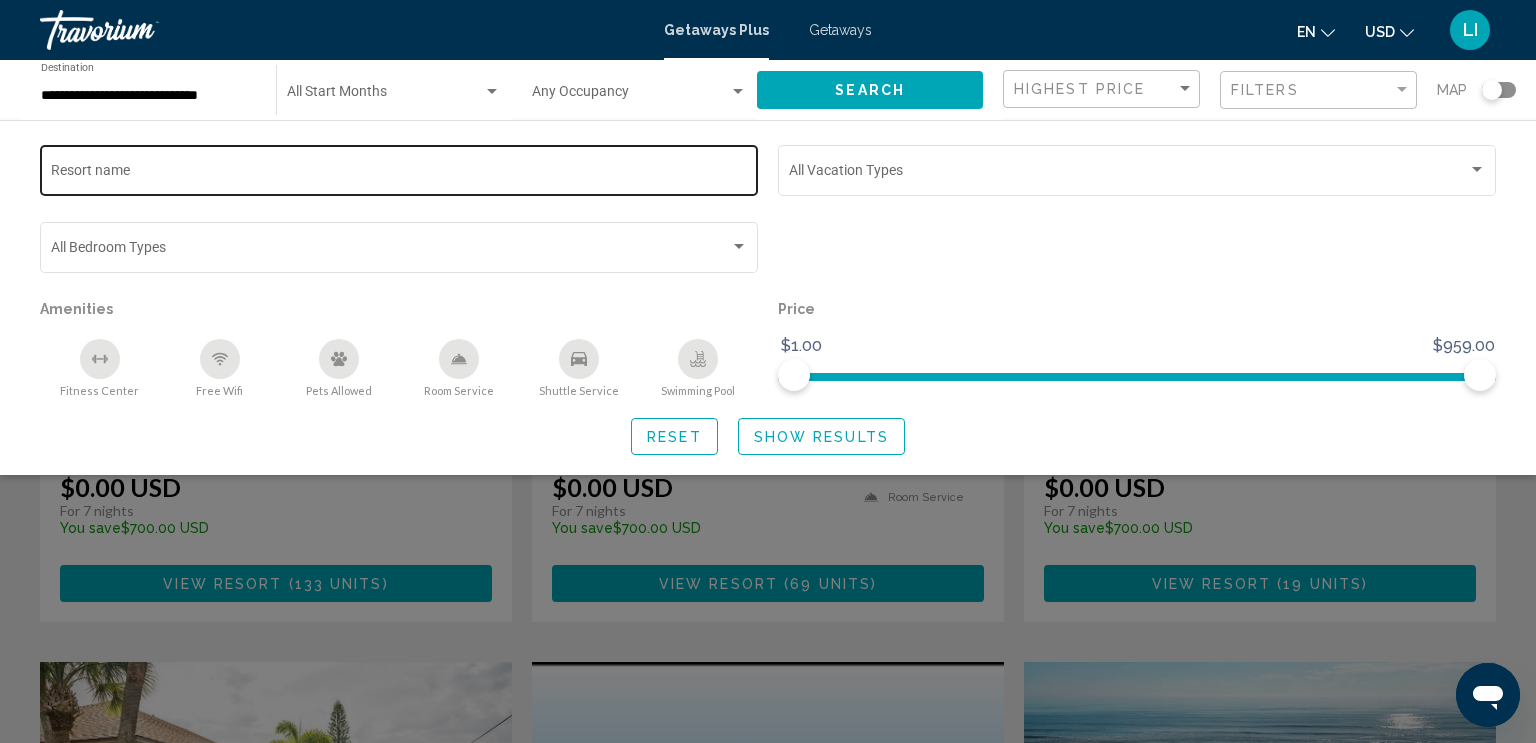 click on "Resort name" at bounding box center [399, 174] 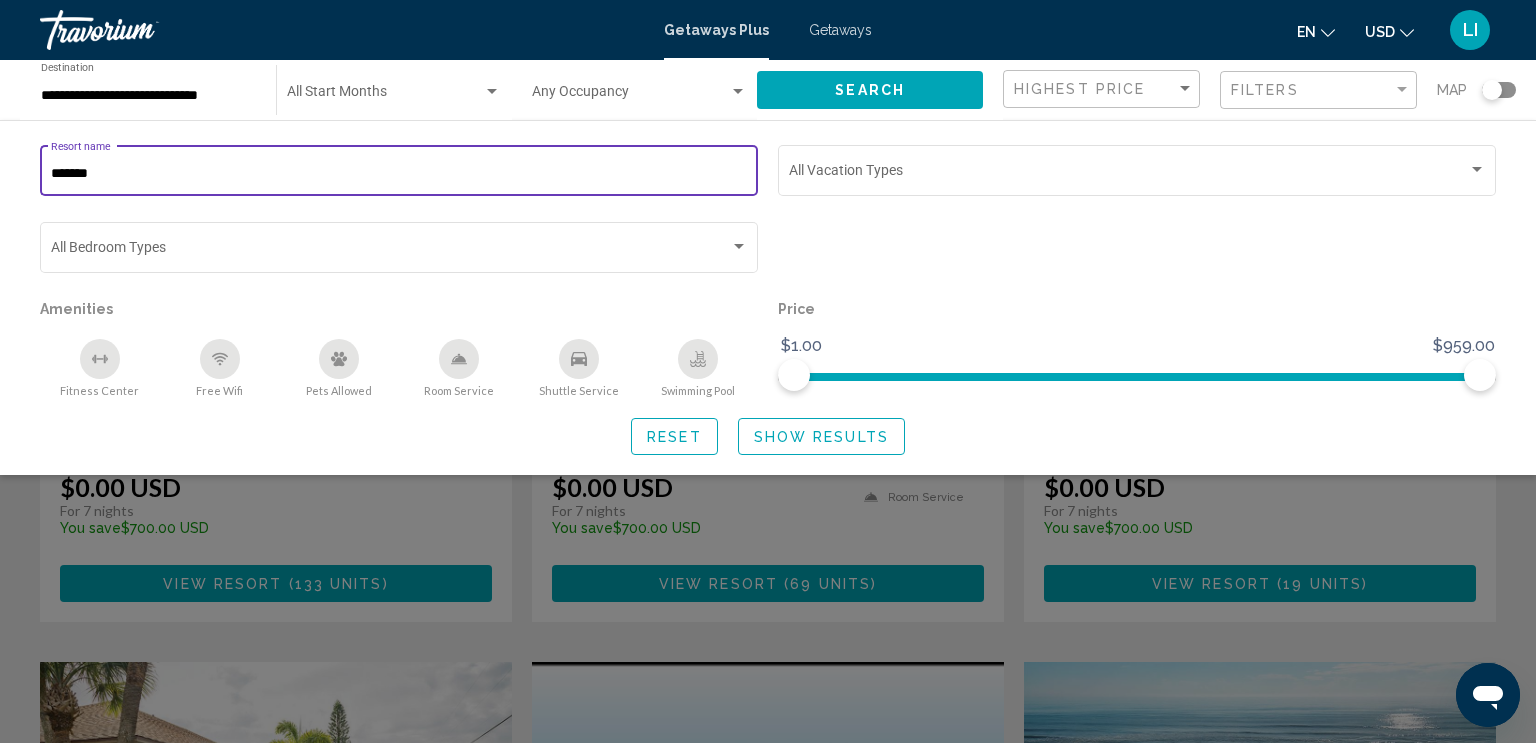 type on "*******" 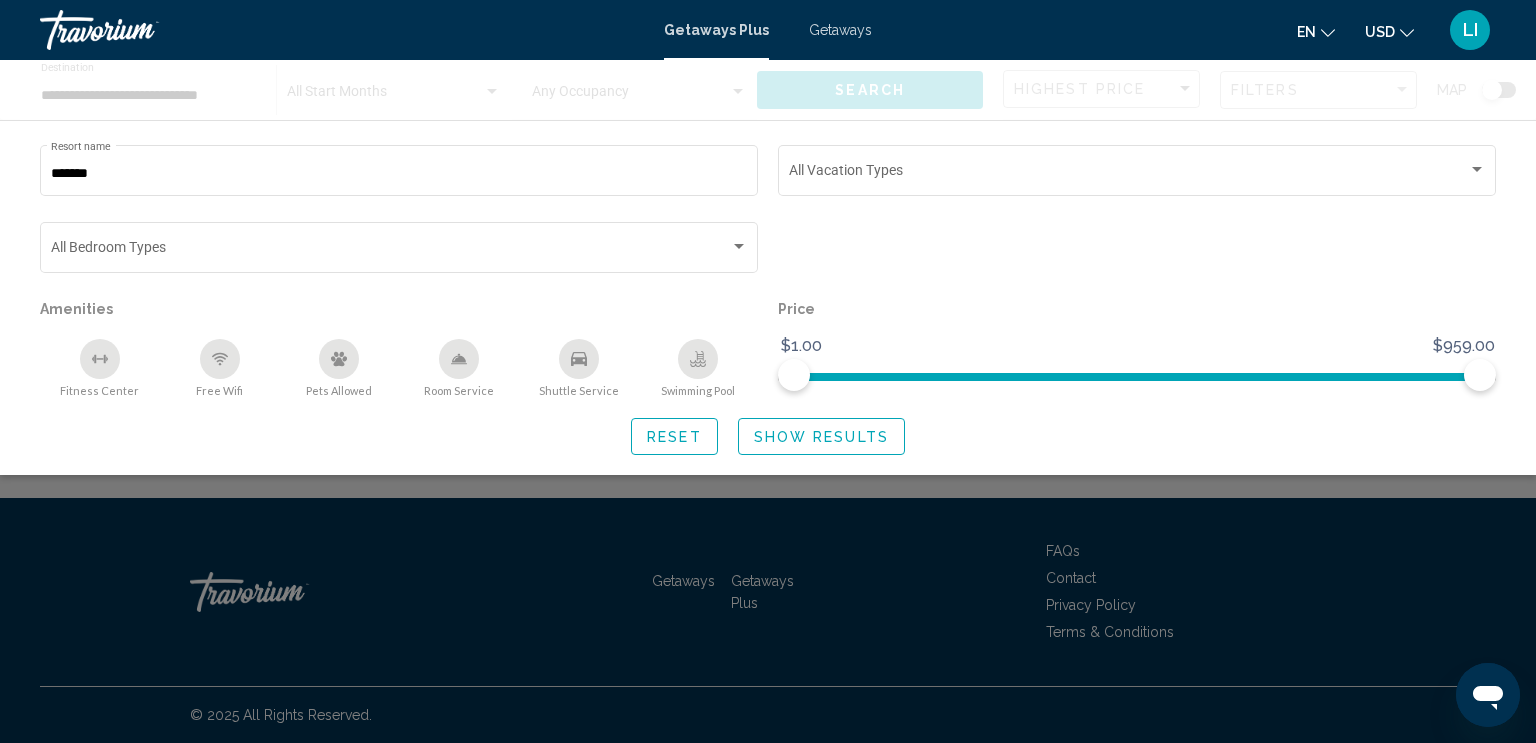 scroll, scrollTop: 0, scrollLeft: 0, axis: both 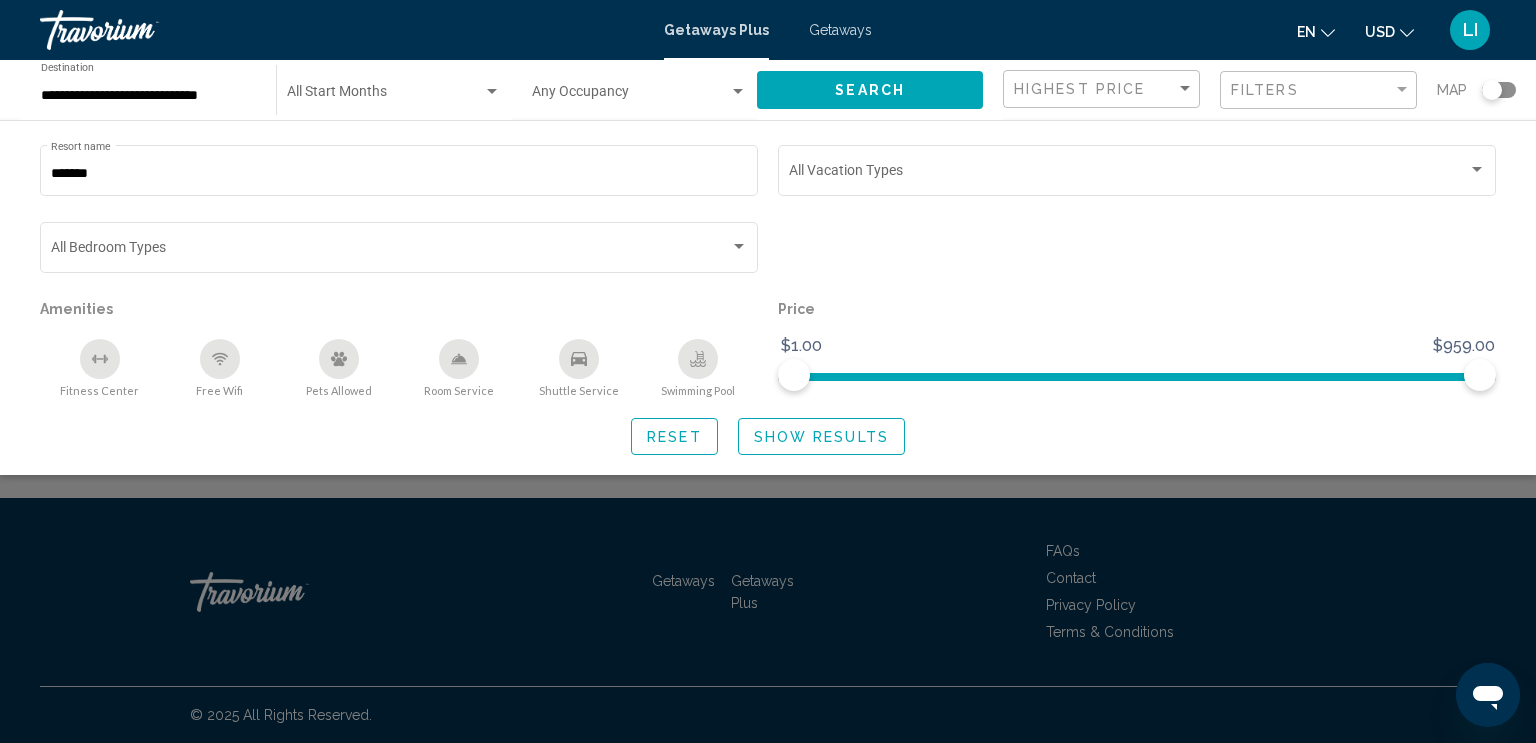 click on "Reset" 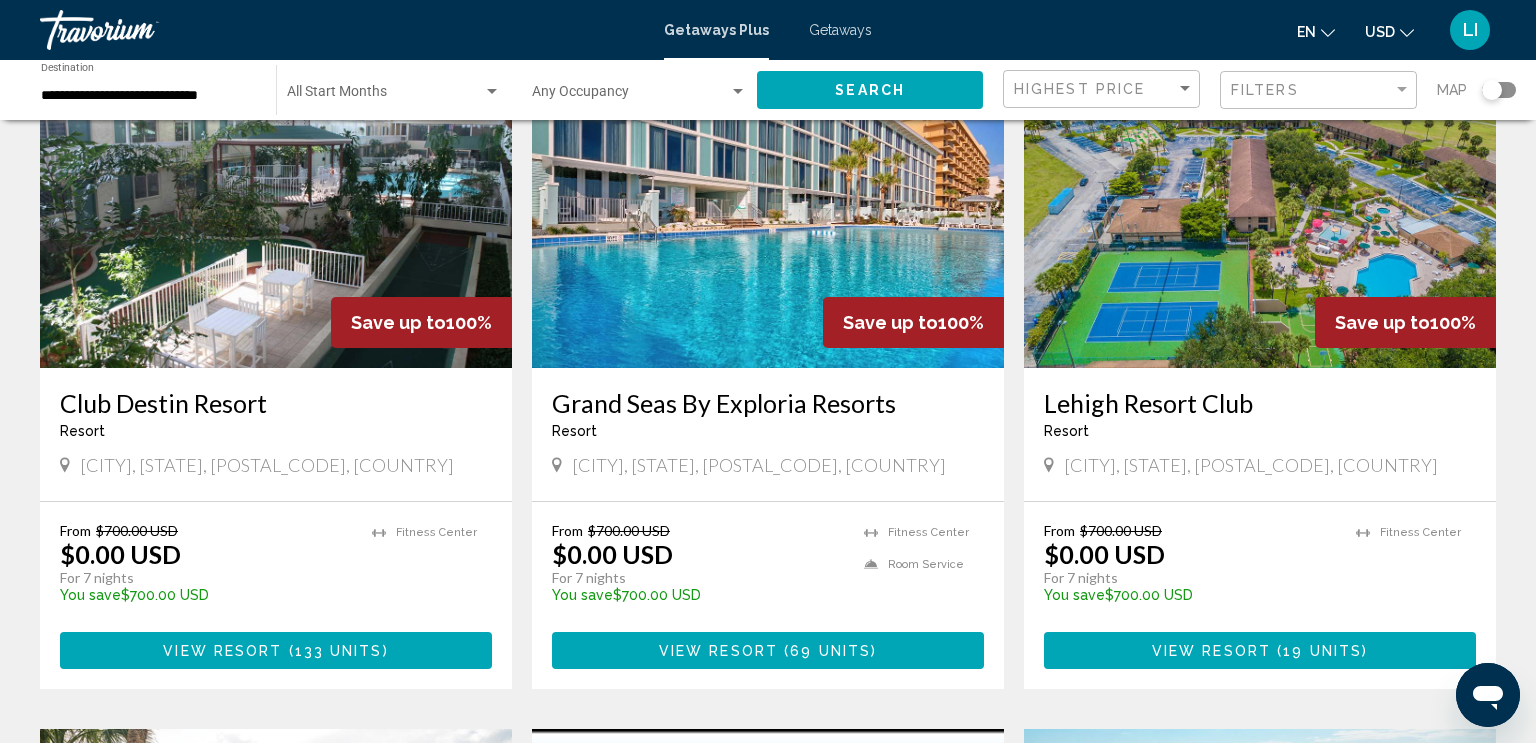 scroll, scrollTop: 0, scrollLeft: 0, axis: both 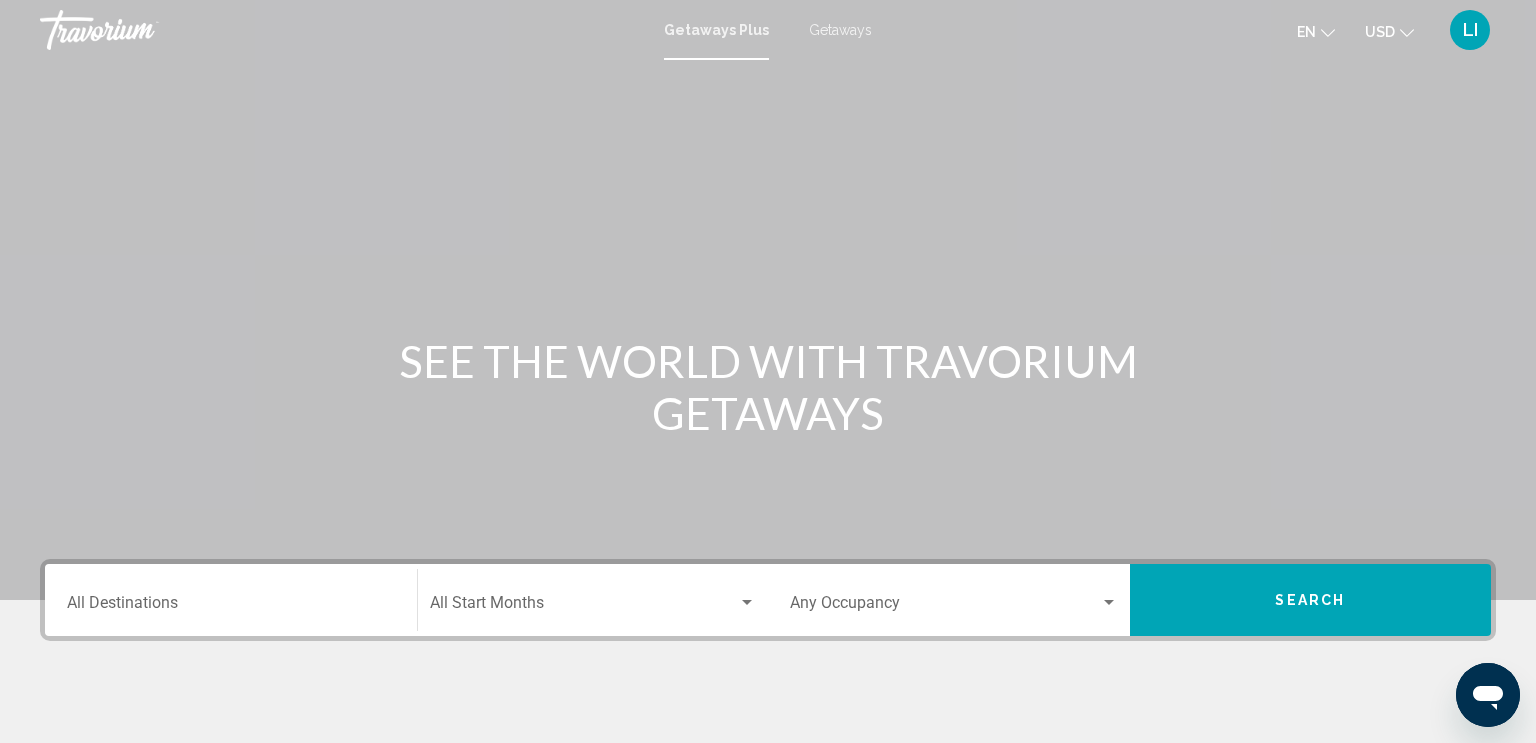 click on "Destination All Destinations" at bounding box center (231, 607) 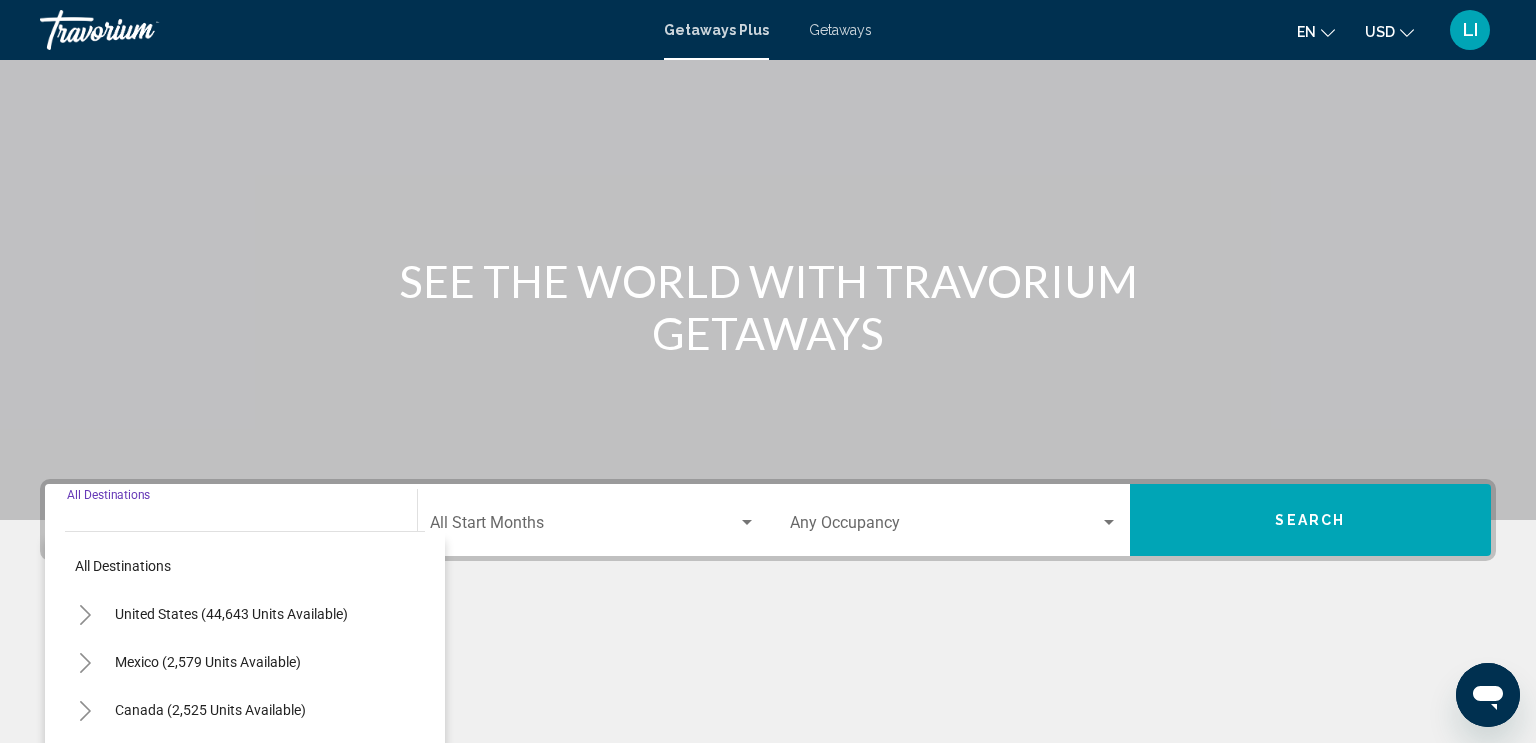 scroll, scrollTop: 342, scrollLeft: 0, axis: vertical 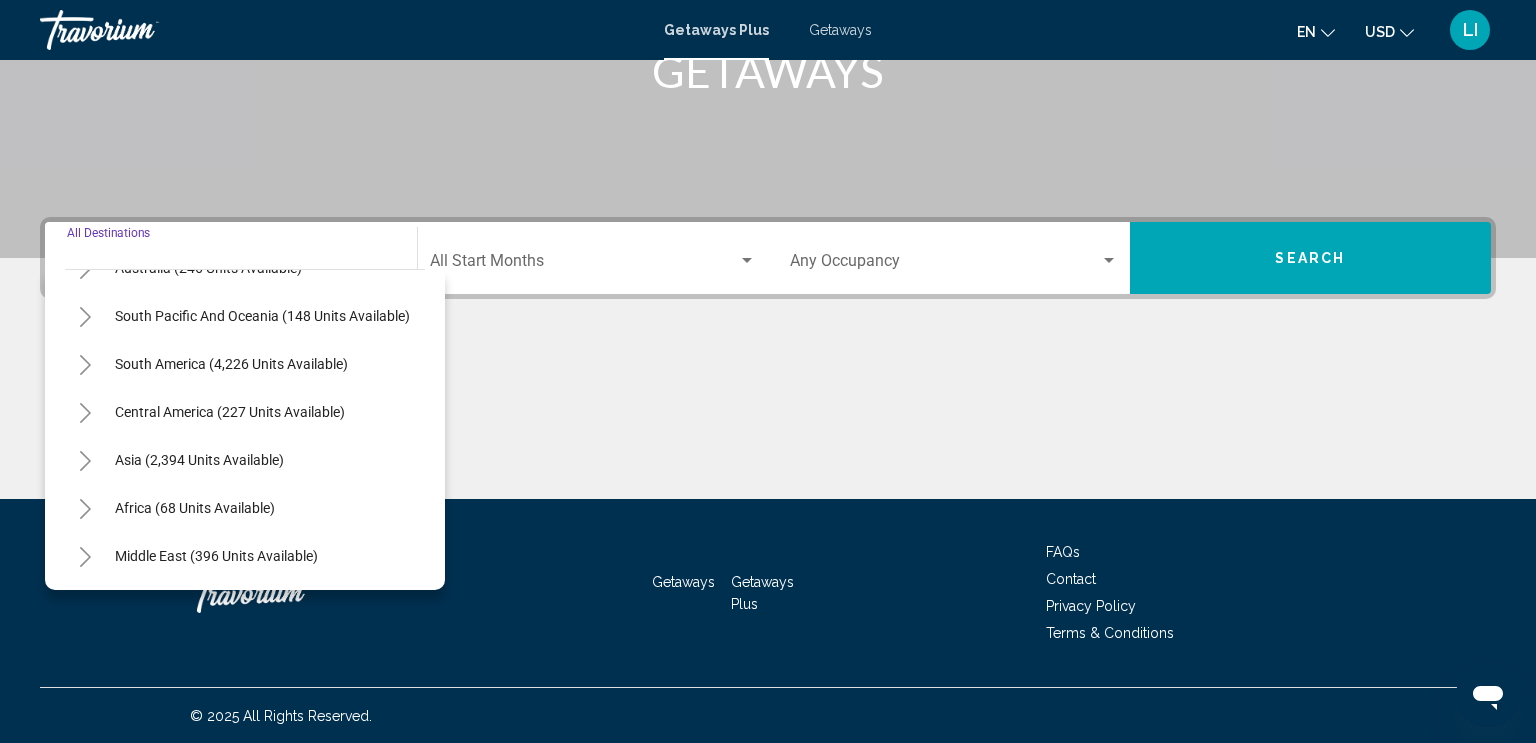 click on "Getaways" at bounding box center [840, 30] 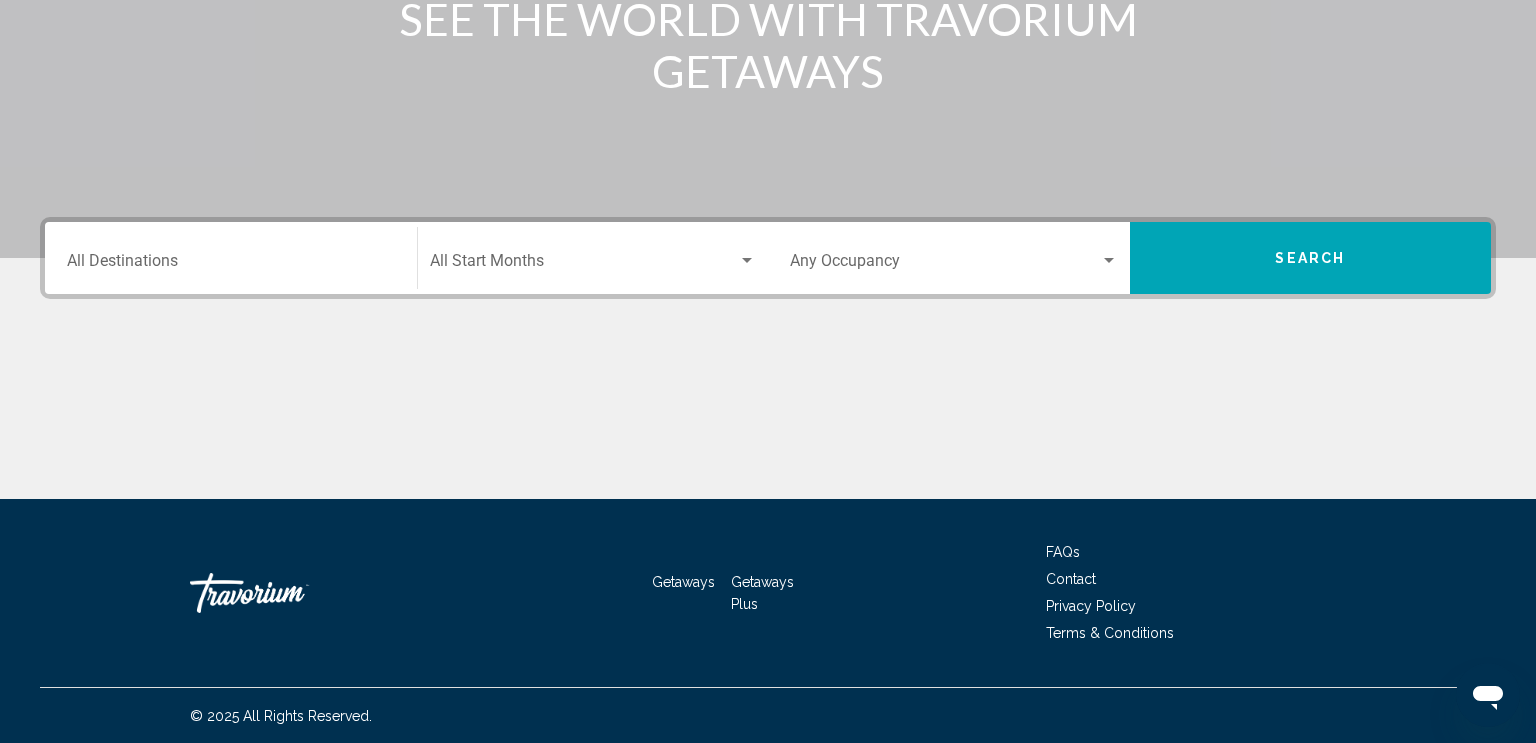 scroll, scrollTop: 0, scrollLeft: 0, axis: both 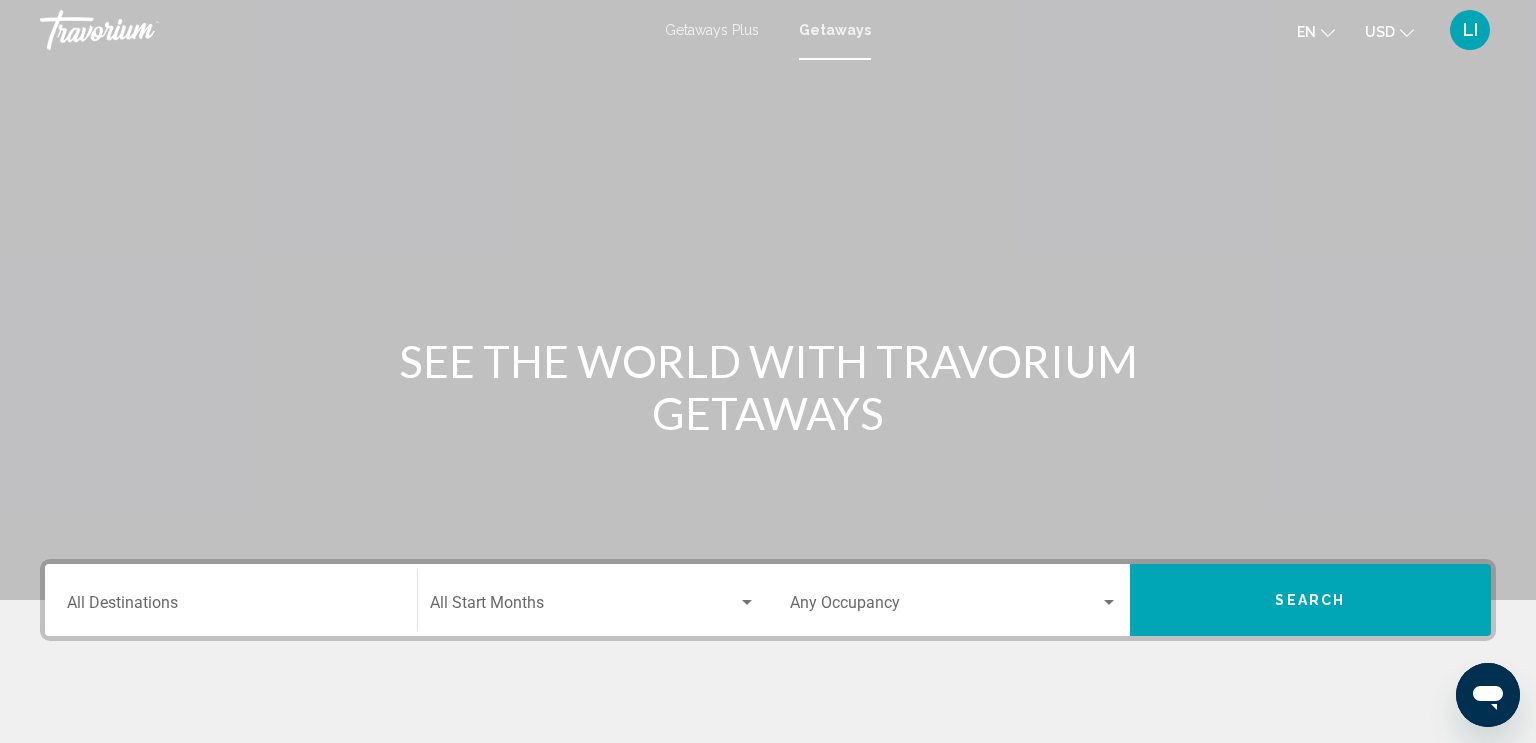 click on "Destination All Destinations" at bounding box center [231, 607] 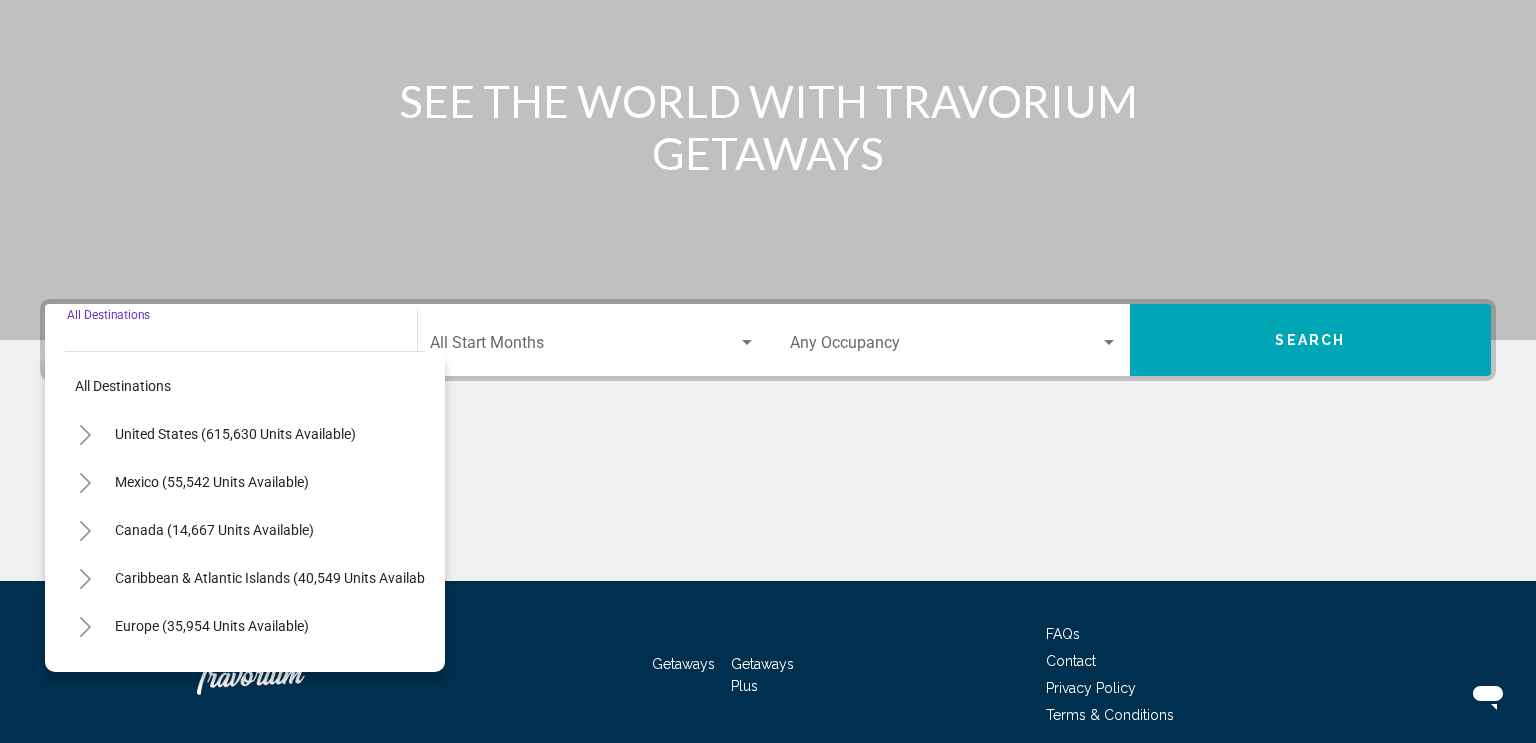 scroll, scrollTop: 342, scrollLeft: 0, axis: vertical 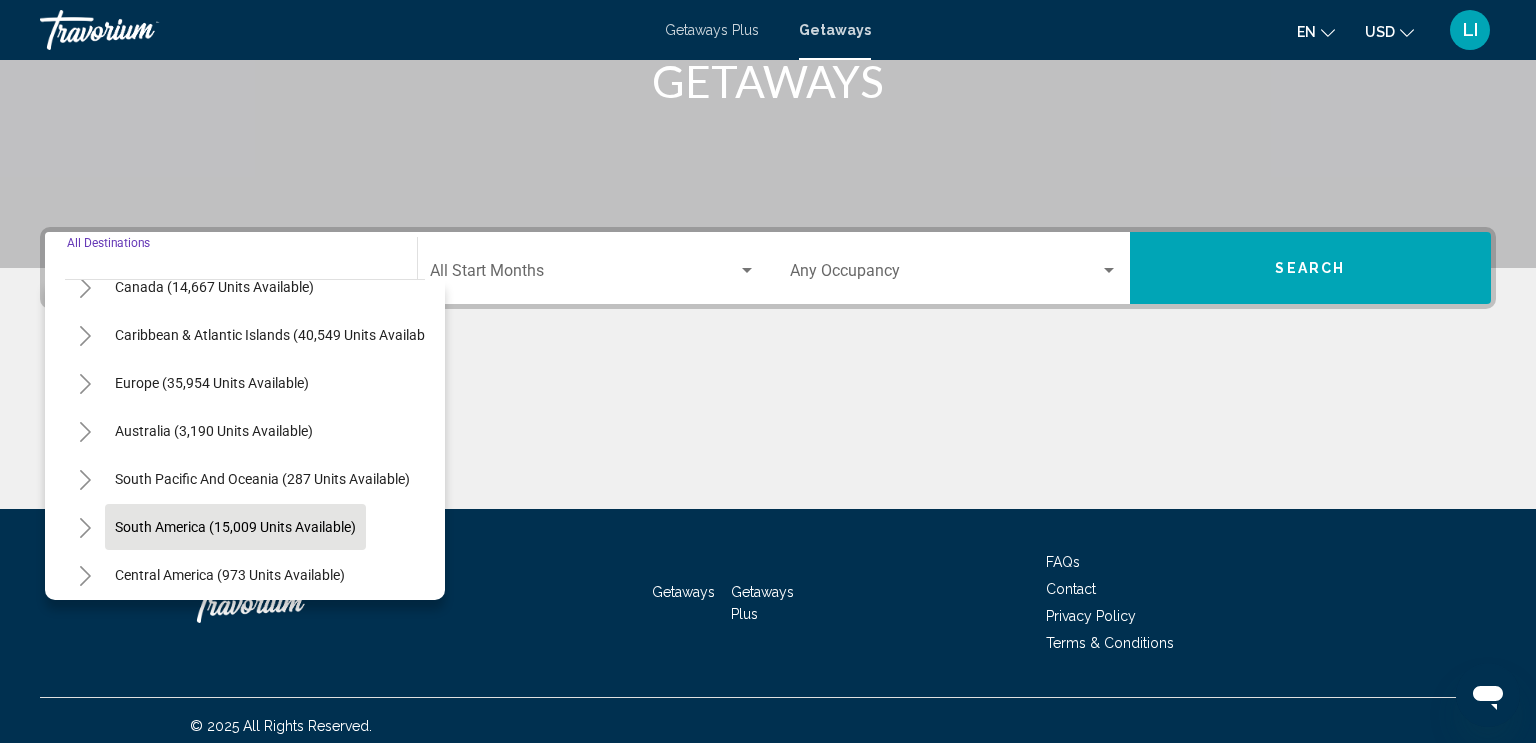 click on "South America (15,009 units available)" at bounding box center [230, 575] 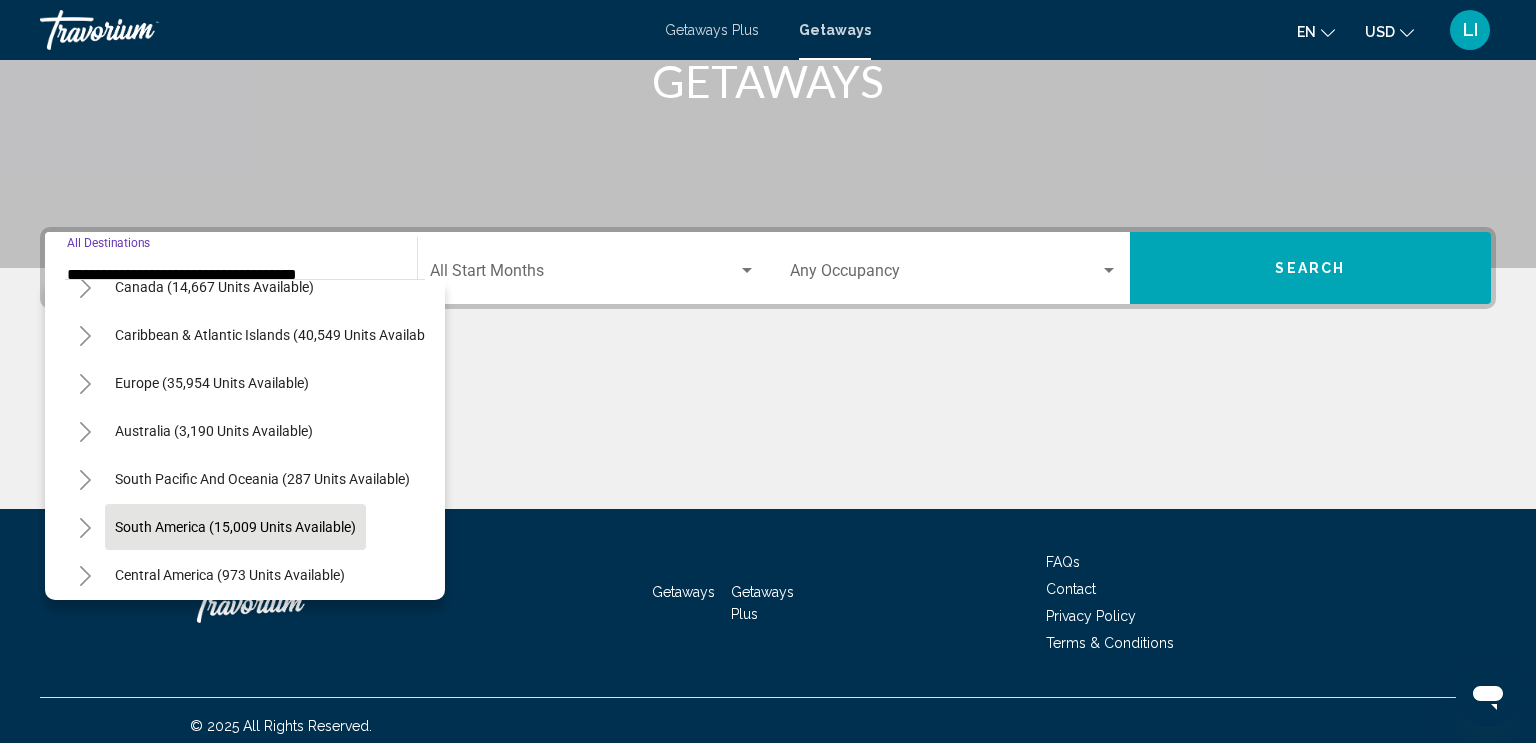 scroll, scrollTop: 342, scrollLeft: 0, axis: vertical 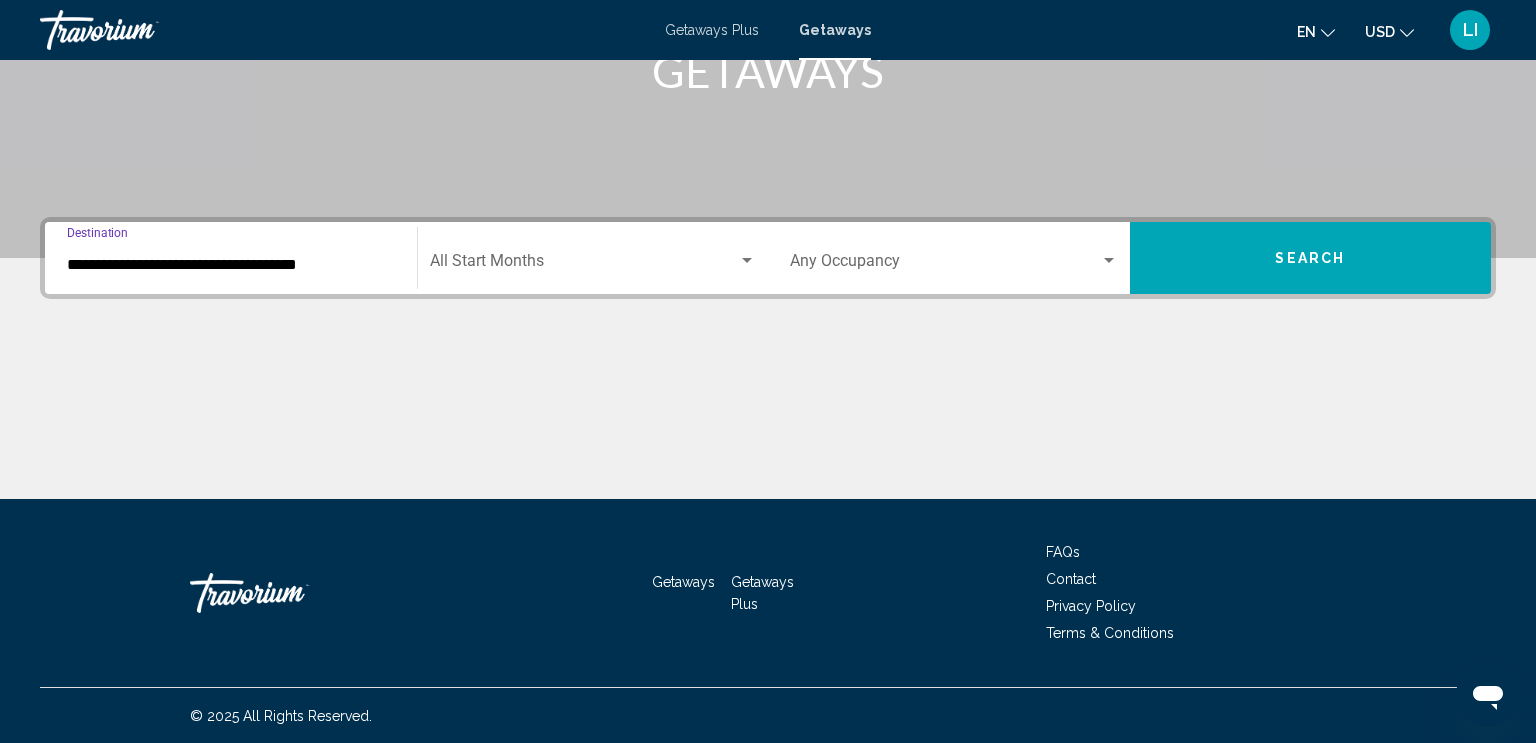 click on "Search" at bounding box center (1310, 259) 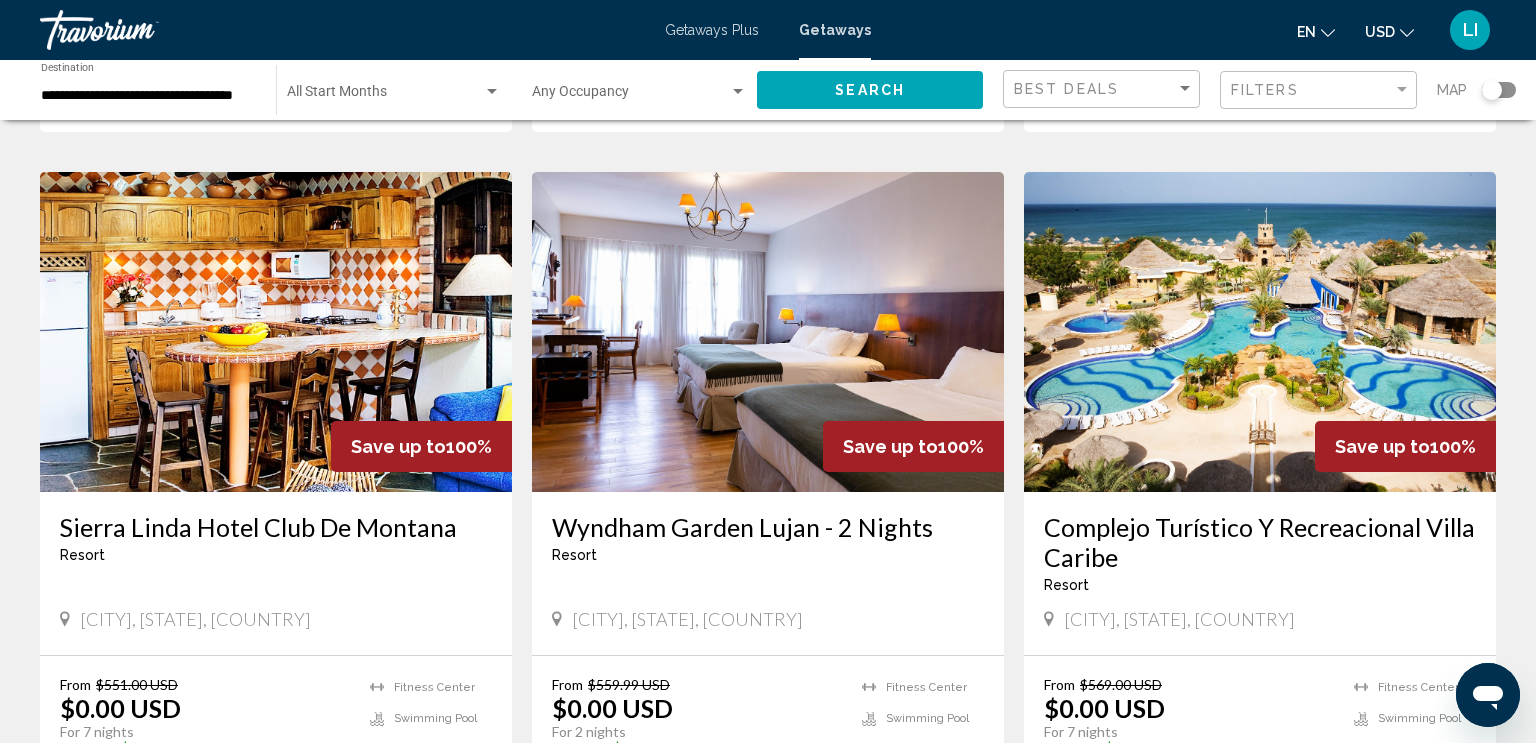 scroll, scrollTop: 0, scrollLeft: 0, axis: both 